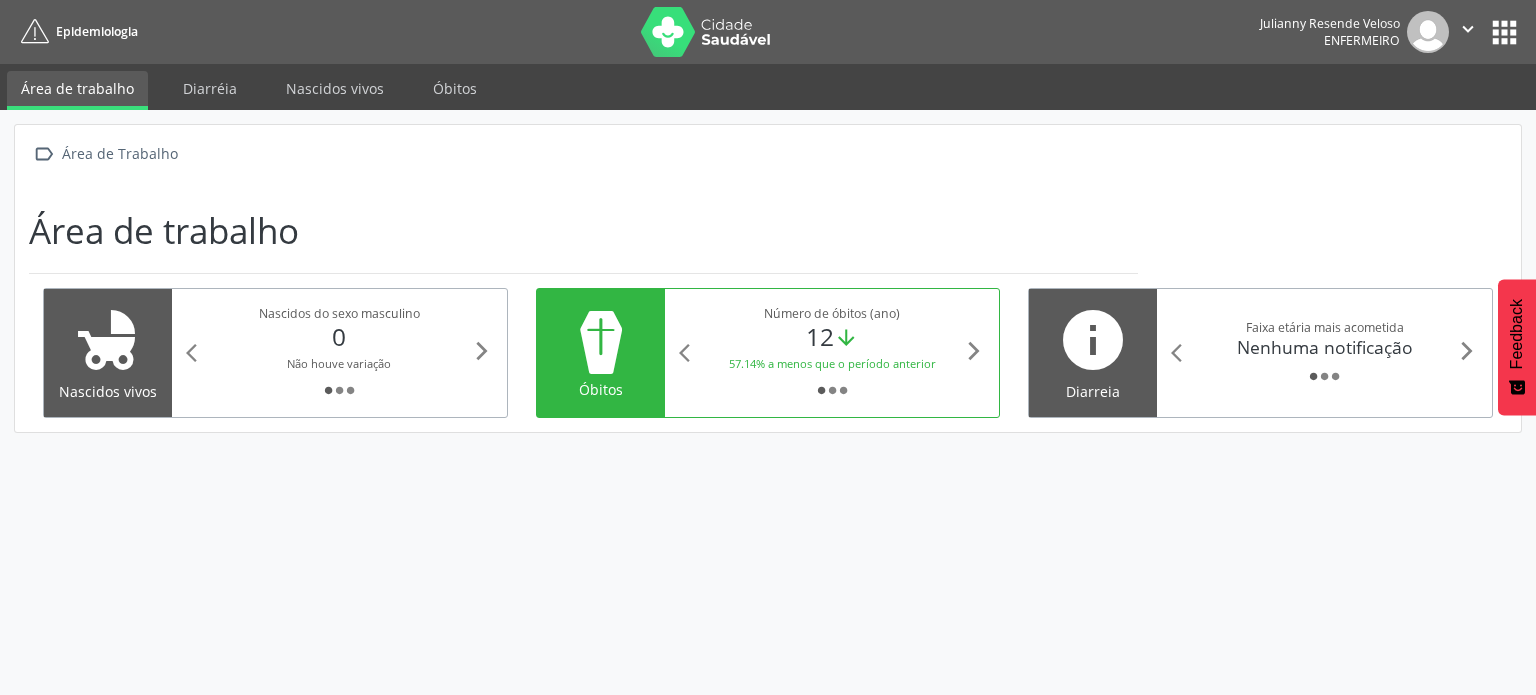 scroll, scrollTop: 0, scrollLeft: 0, axis: both 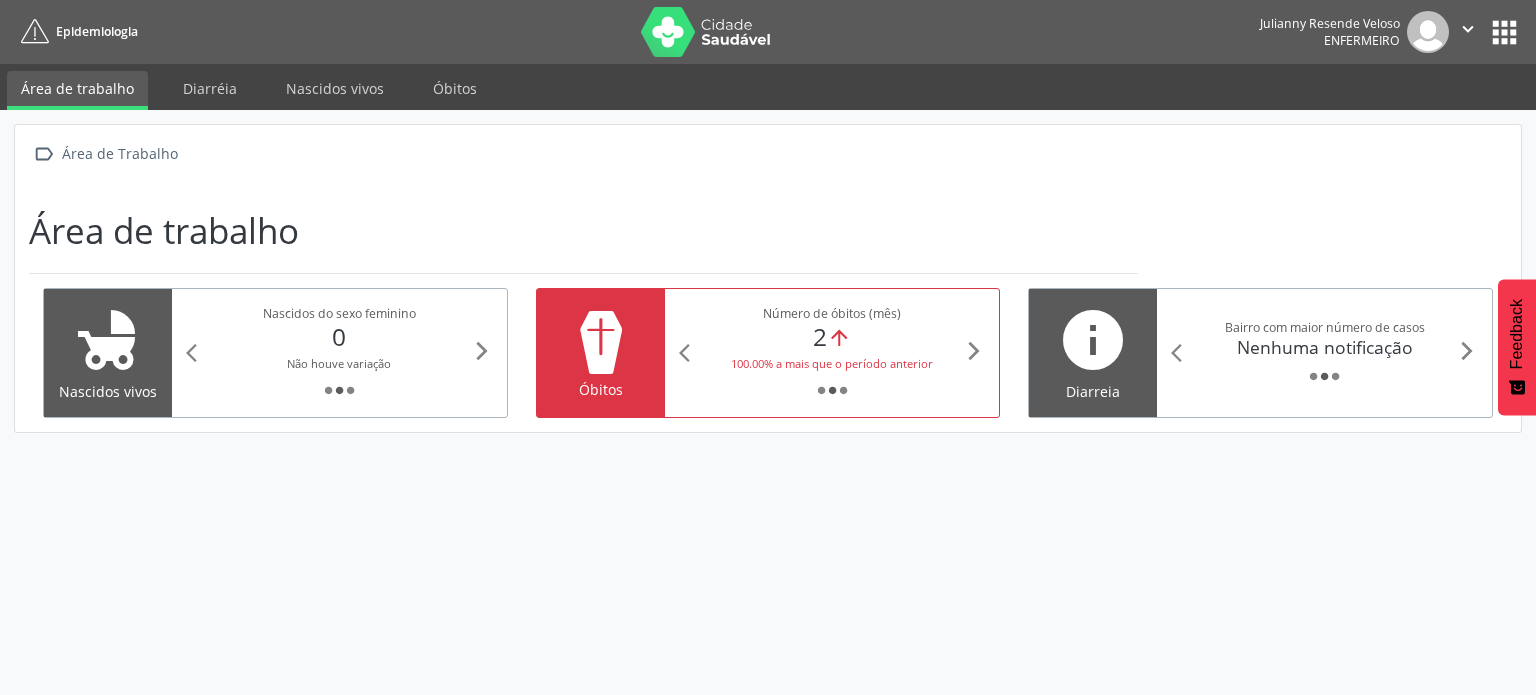 click on "100.00% a mais que o período anterior" at bounding box center [832, 363] 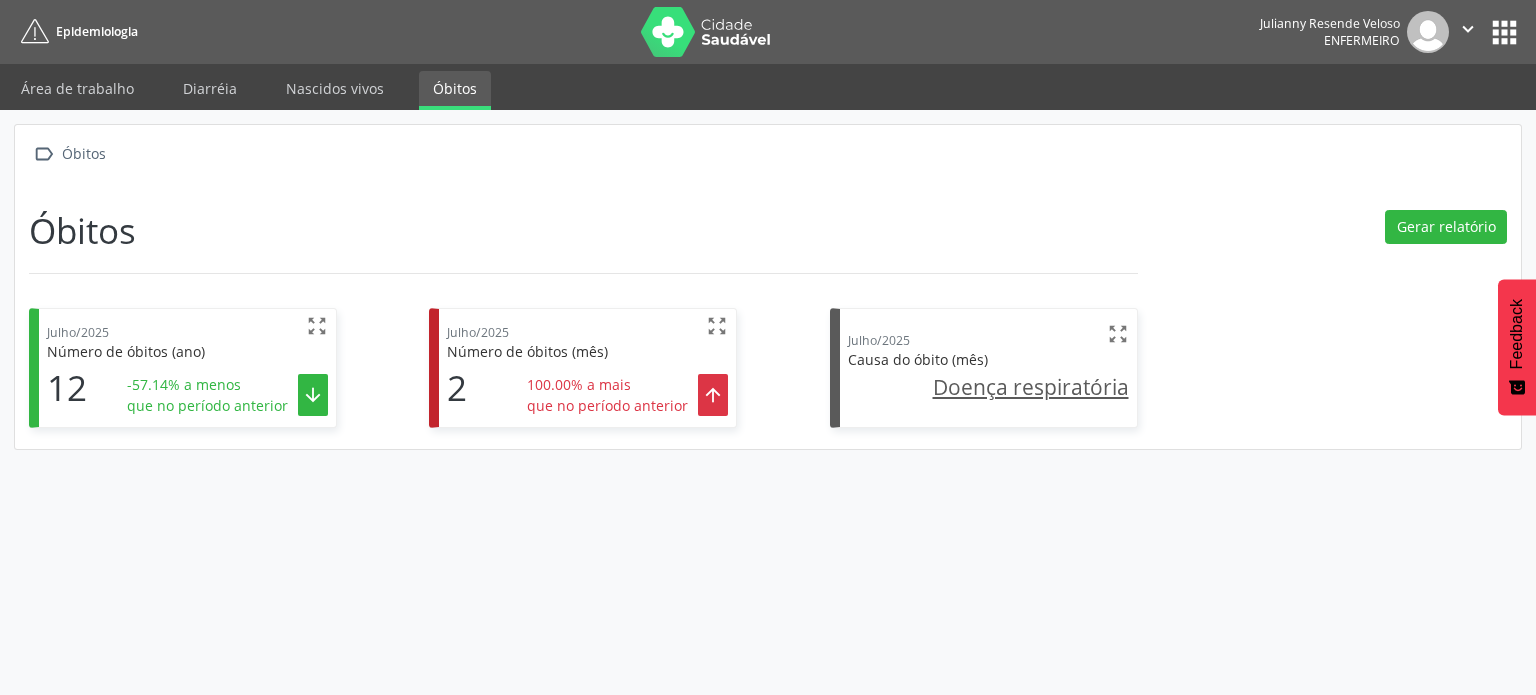 click on "" at bounding box center (713, 395) 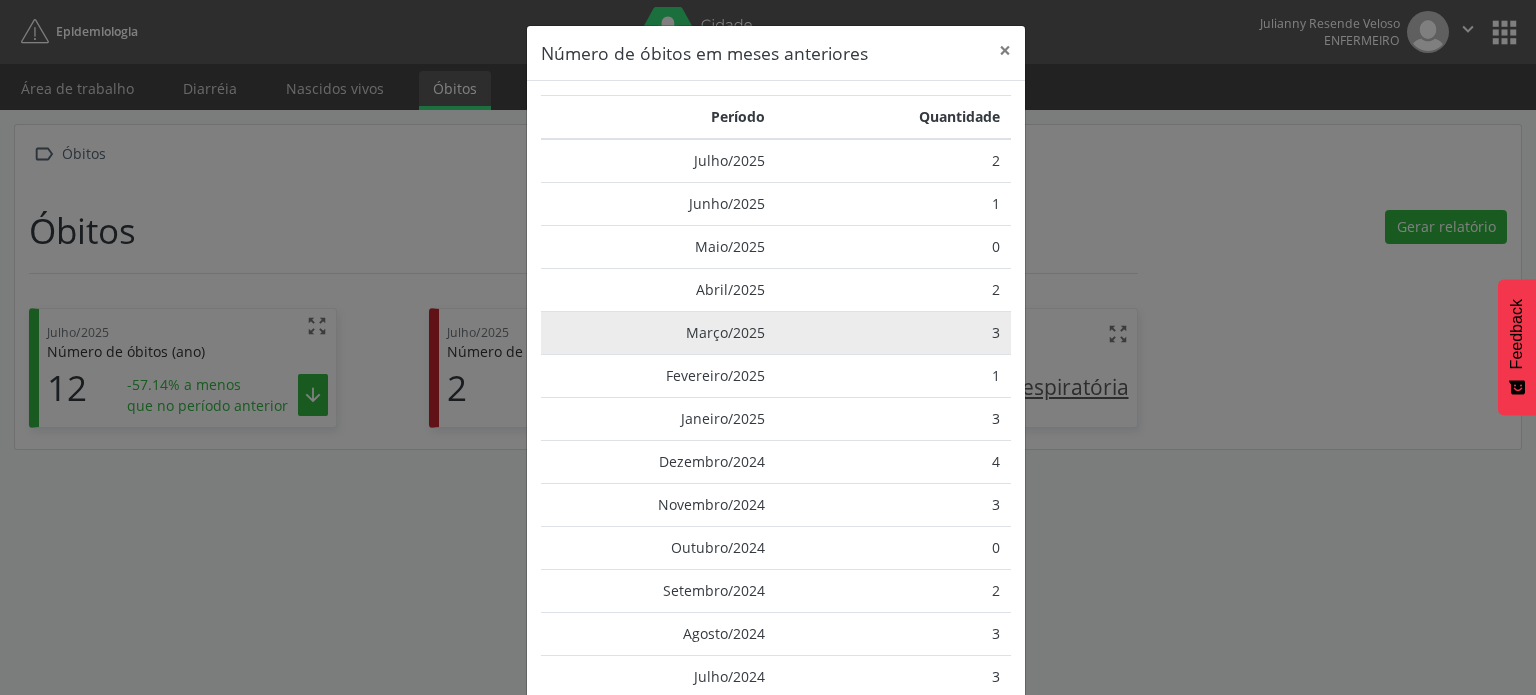 click on "3" at bounding box center (893, 332) 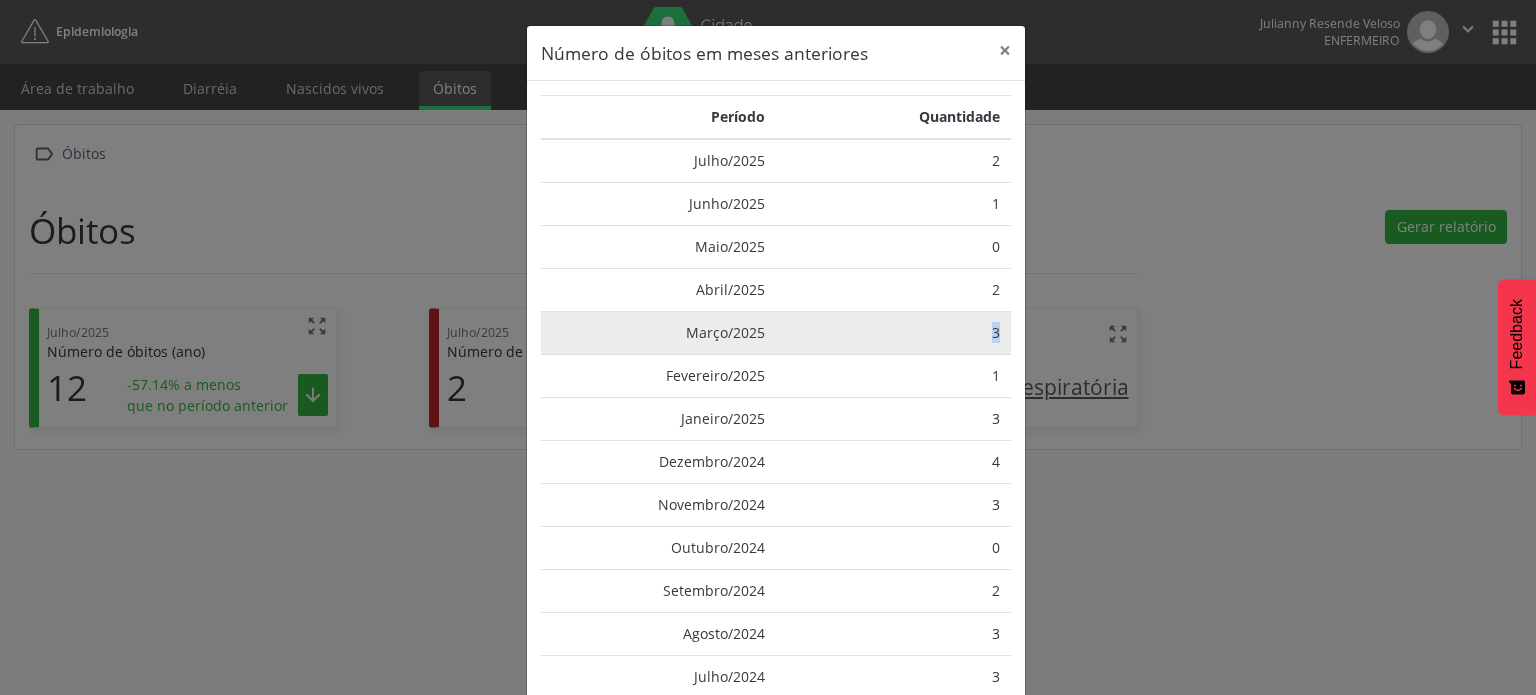 click on "3" at bounding box center [893, 332] 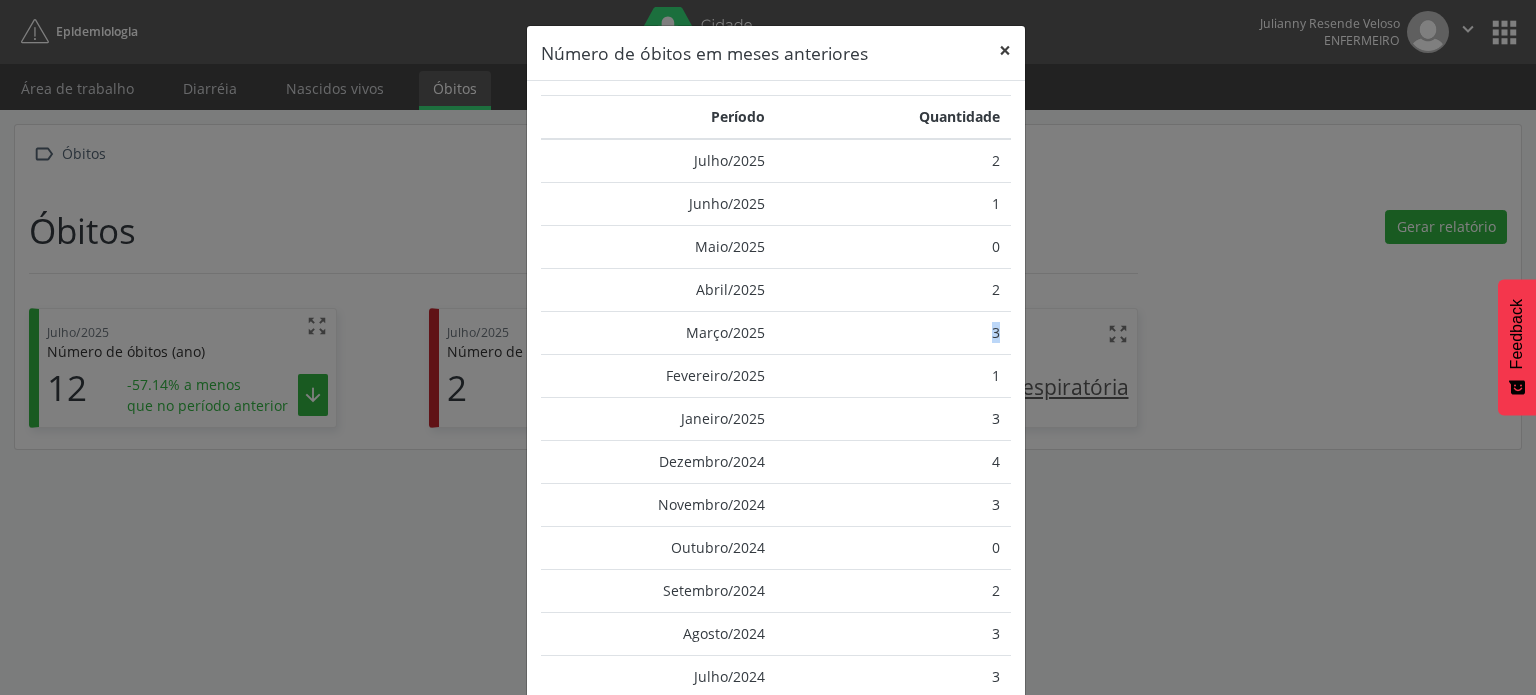 click on "×" at bounding box center [1005, 50] 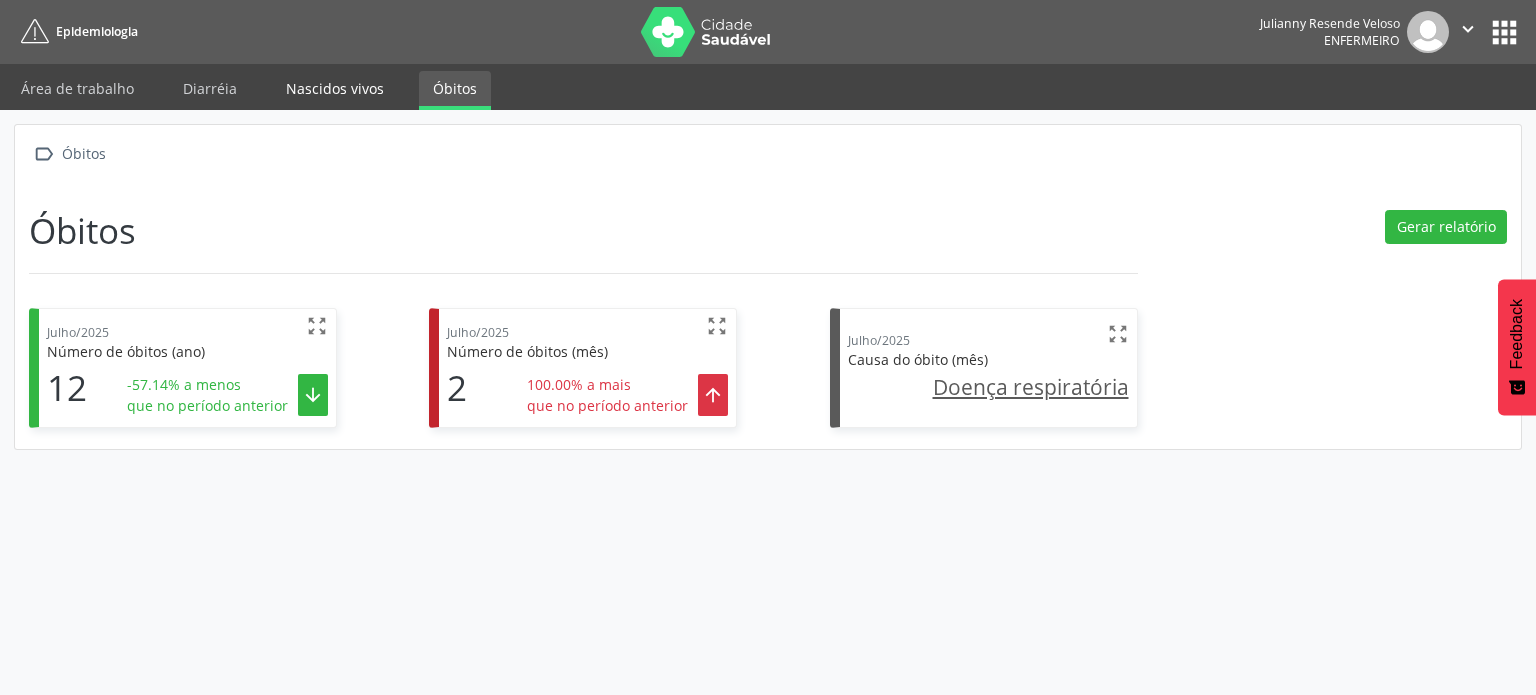 click on "Nascidos vivos" at bounding box center (335, 88) 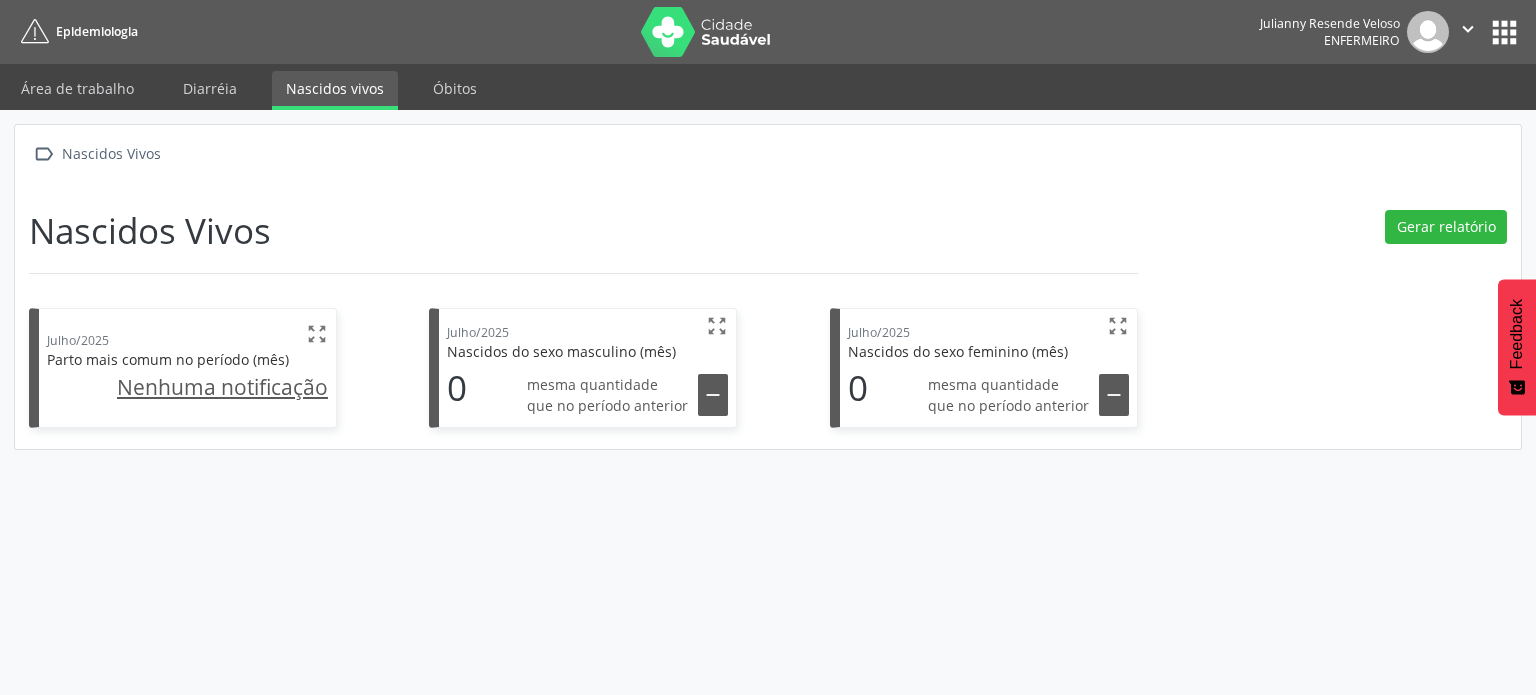 click on "" at bounding box center [713, 395] 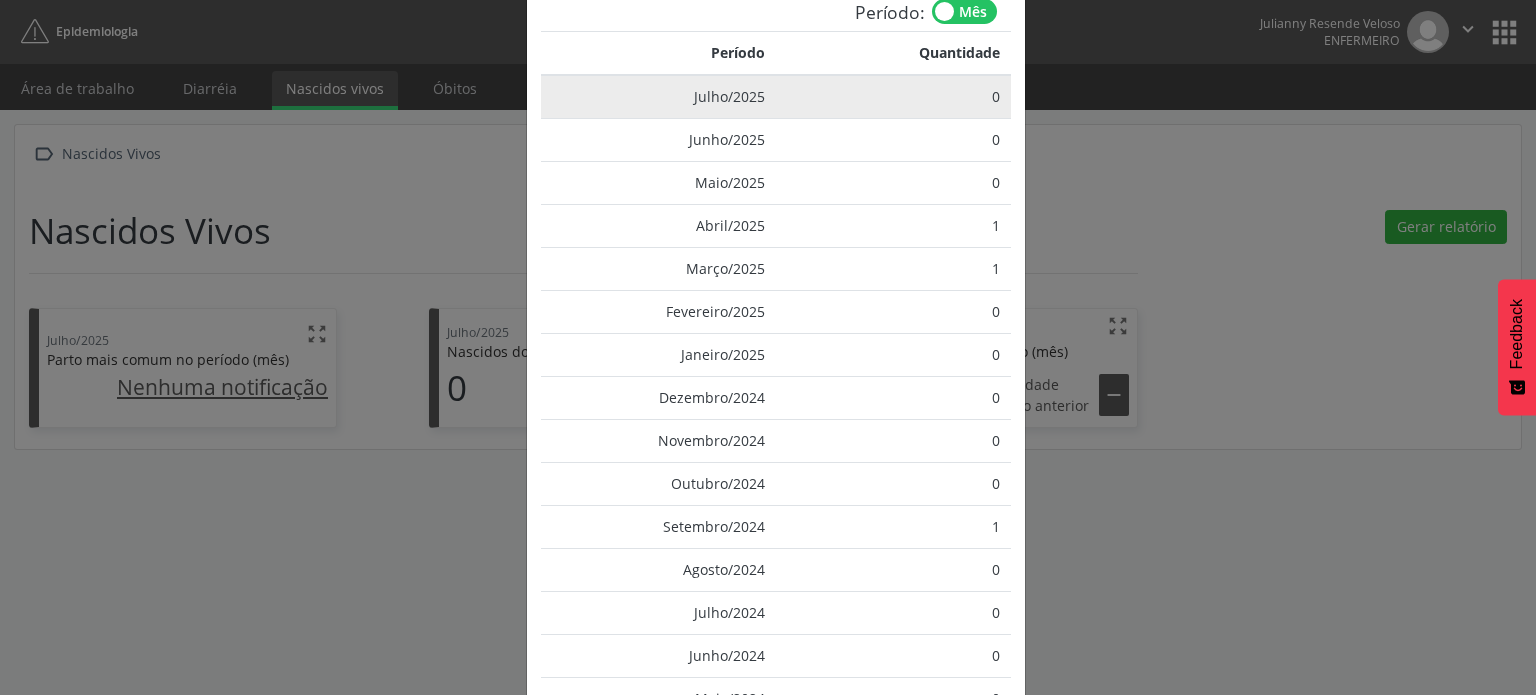 scroll, scrollTop: 0, scrollLeft: 0, axis: both 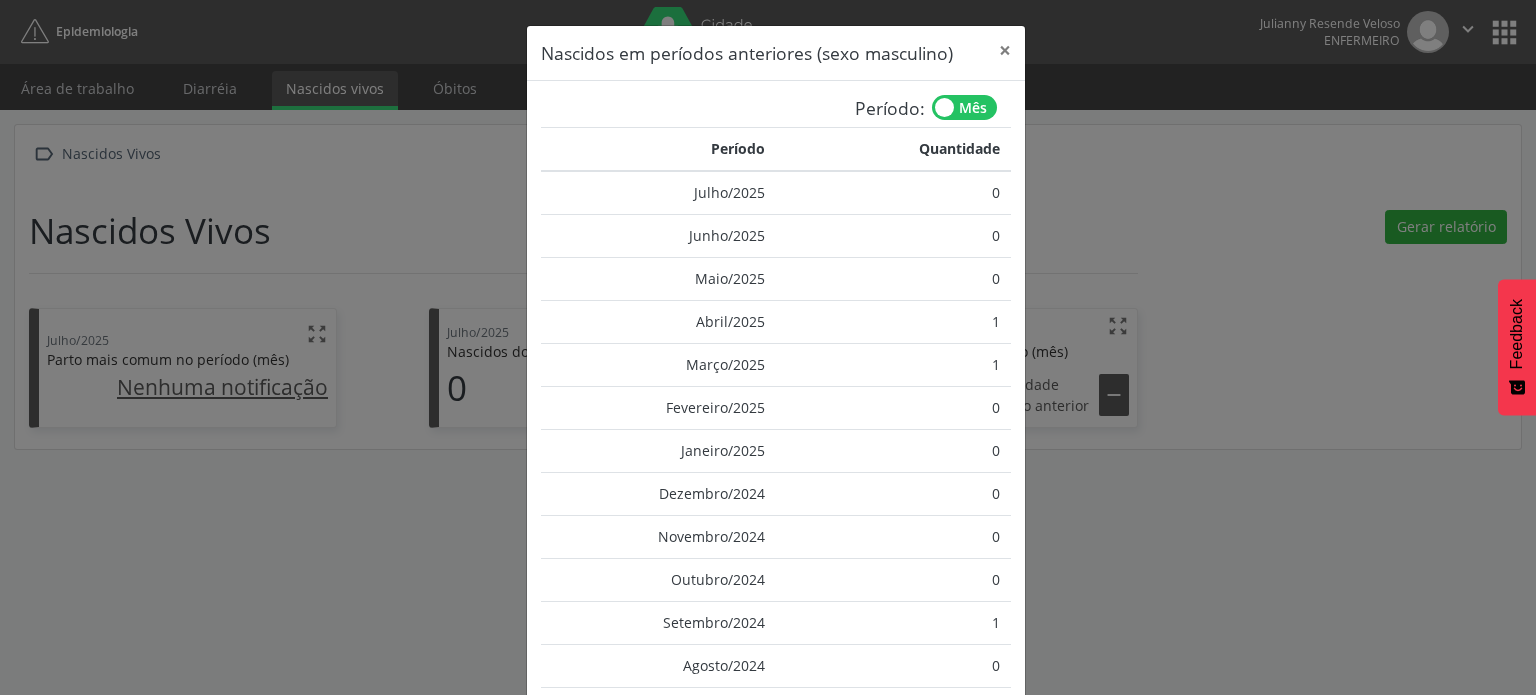 click on "Nascidos em períodos anteriores (sexo masculino) ×
Período:
Mês     Período Quantidade Julho/2025 0 Junho/2025 0 Maio/2025 0 Abril/2025 [DATE] [DATE] 0 Janeiro/2025 0 Dezembro/2024 0 Novembro/2024 0 Outubro/2024 0 Setembro/2024 [DATE] 0 Julho/2024 0 Junho/2024 0 Maio/2024 0 Abril/2024 0 Março/2024 0 Fevereiro/2024 0 [GEOGRAPHIC_DATA]/2024 0" at bounding box center [768, 347] 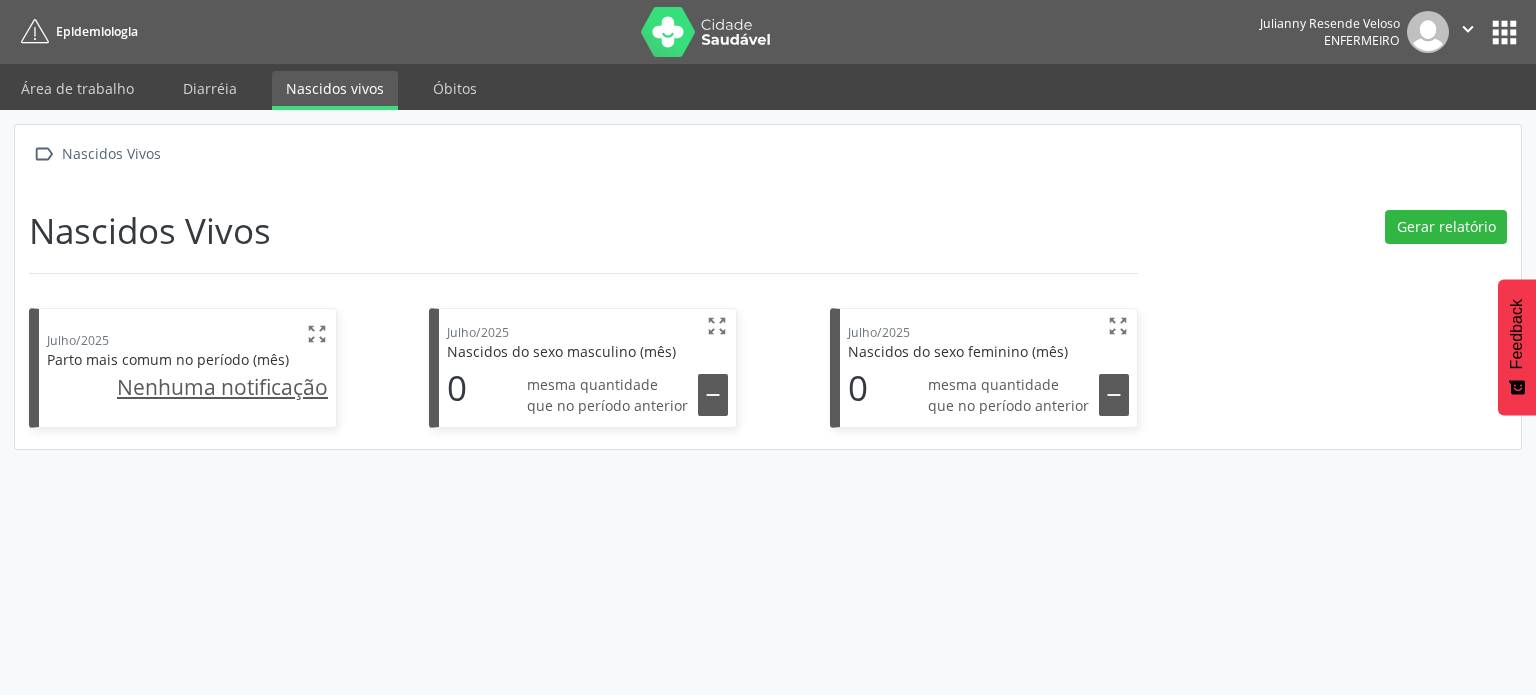 click on "" at bounding box center [1114, 395] 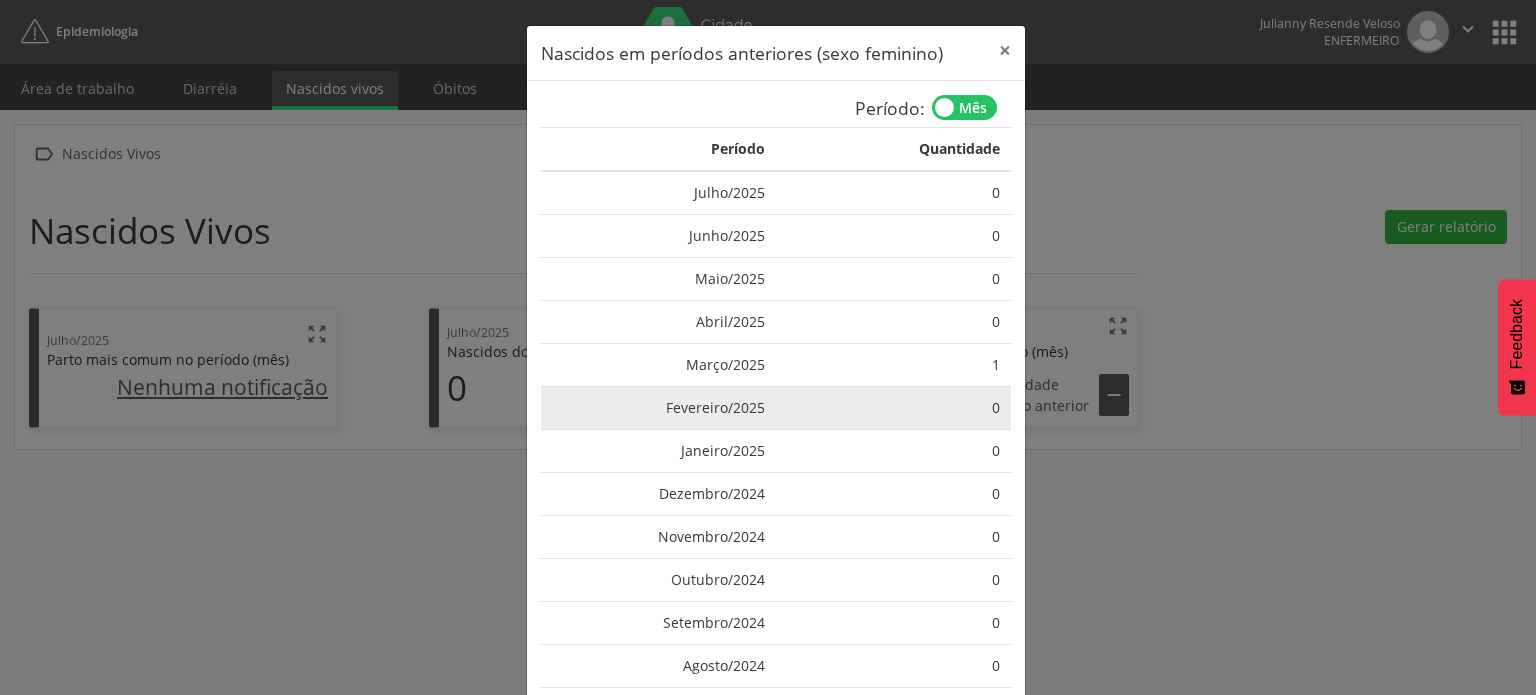 scroll, scrollTop: 341, scrollLeft: 0, axis: vertical 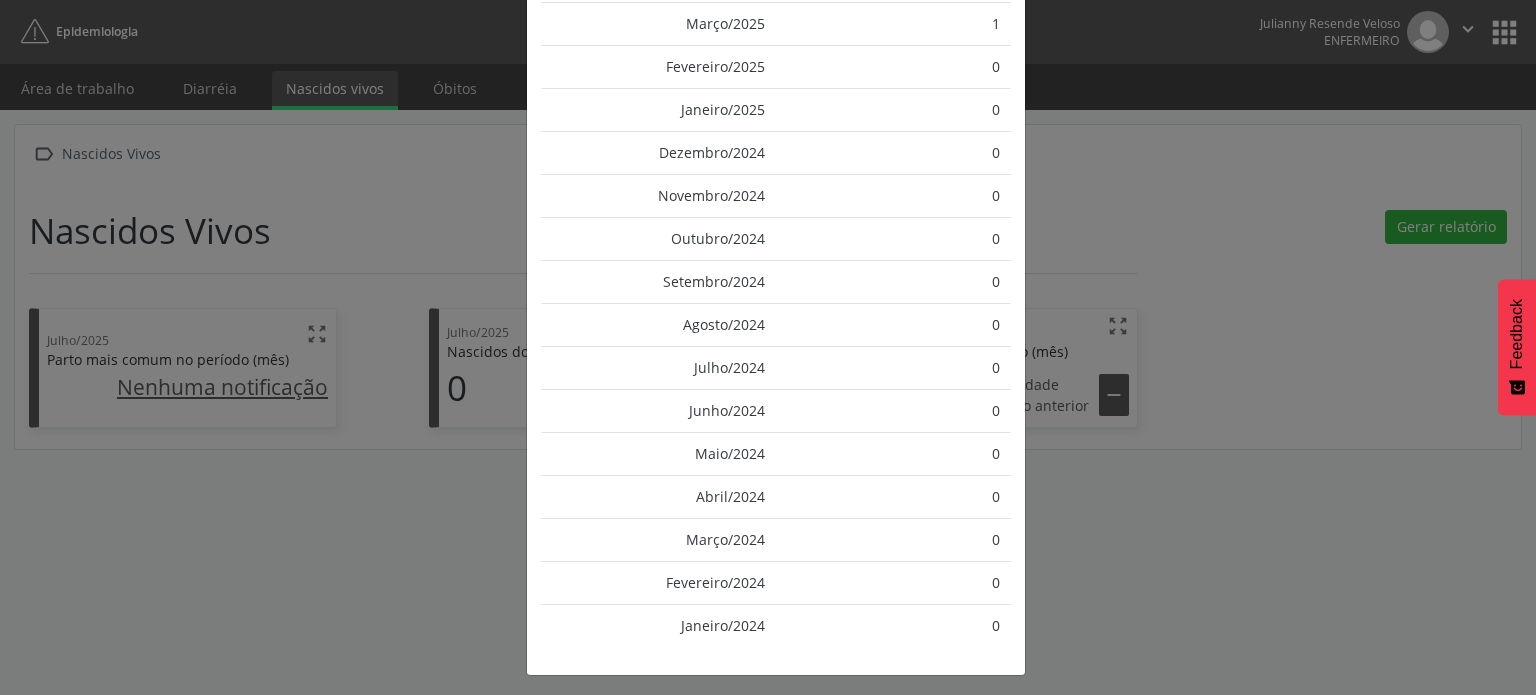 click on "Nascidos em períodos anteriores (sexo feminino) ×
Período:
Mês     Período Quantidade Julho/2025 0 Junho/2025 0 Maio/2025 0 Abril/2025 0 Março/2025 [DATE] 0 Janeiro/2025 0 Dezembro/2024 0 Novembro/2024 0 Outubro/2024 0 Setembro/2024 0 Agosto/2024 0 Julho/2024 0 Junho/2024 0 Maio/2024 0 Abril/2024 0 Março/2024 0 Fevereiro/2024 0 [GEOGRAPHIC_DATA]/2024 0" at bounding box center (768, 347) 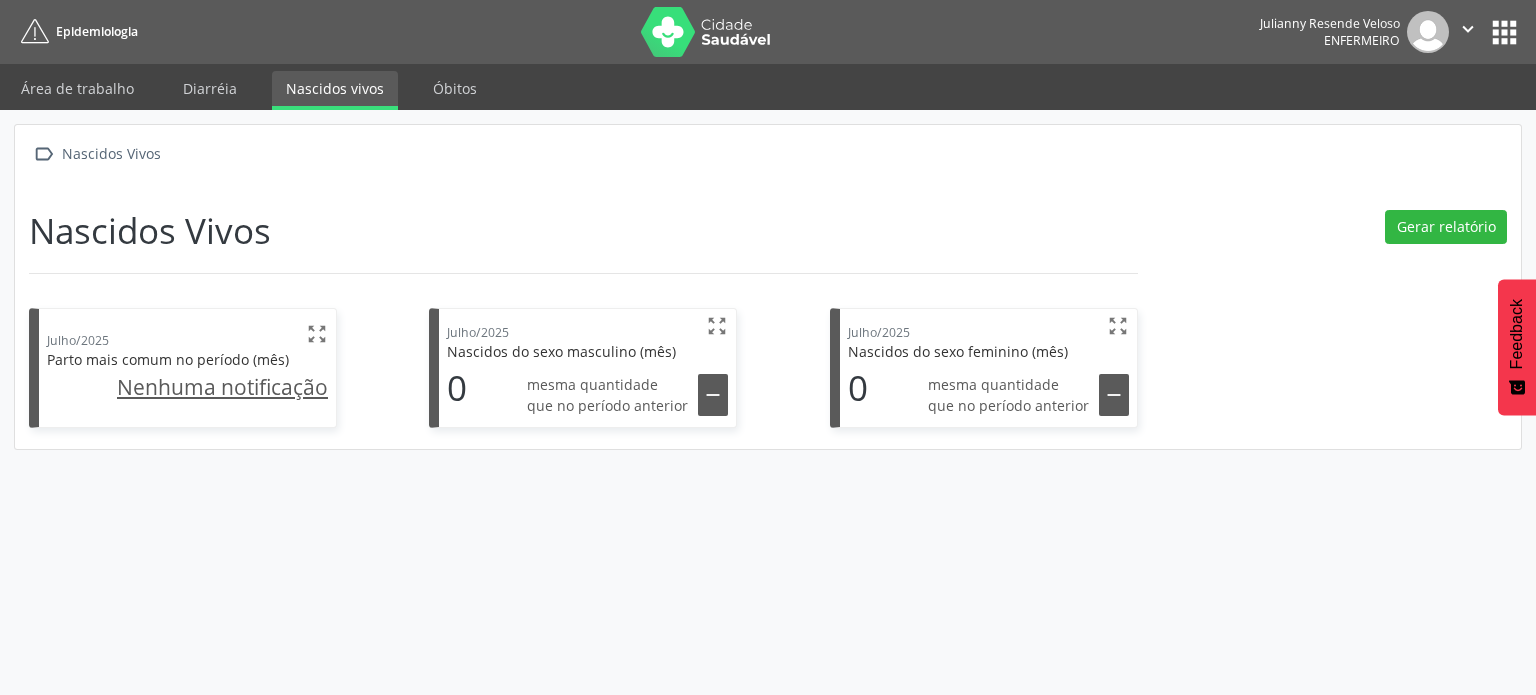 click on "Nenhuma notificação" at bounding box center (222, 387) 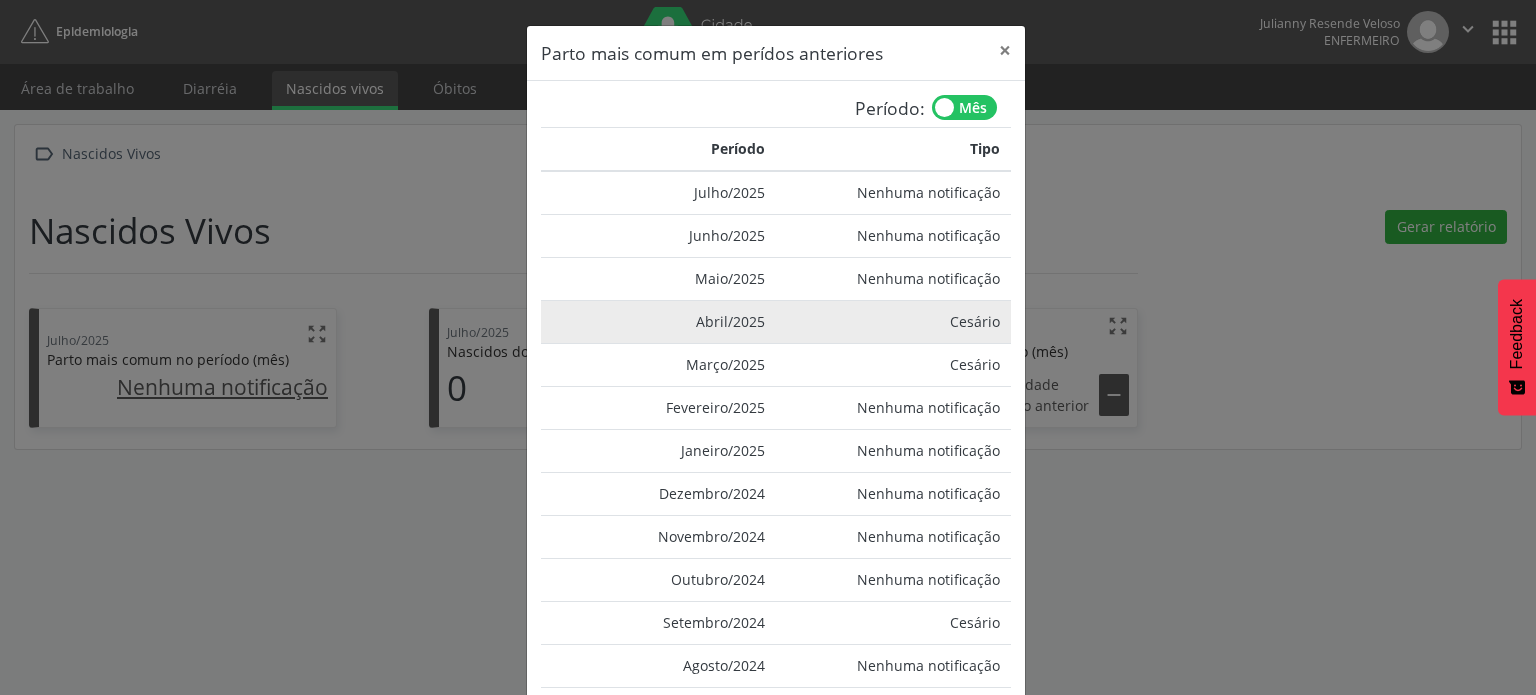 click on "Cesário" at bounding box center [893, 321] 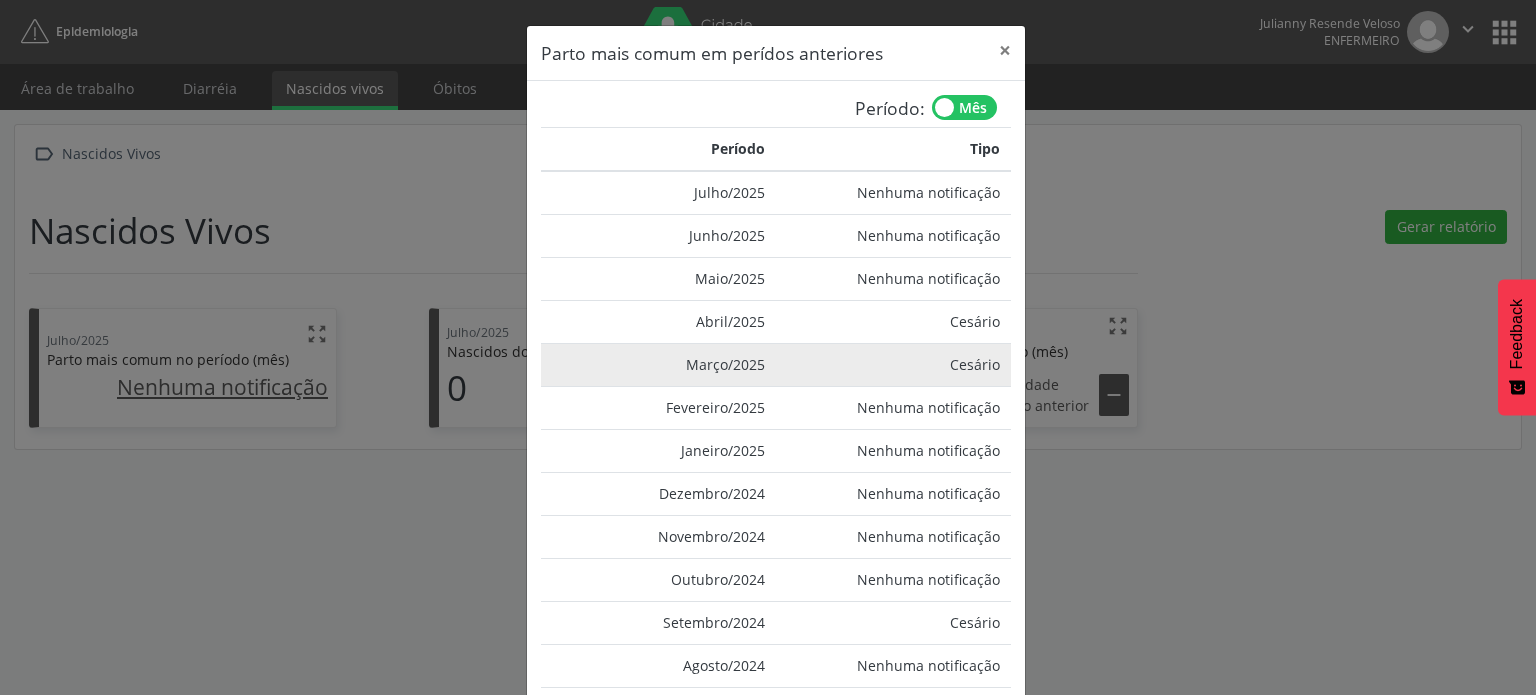 click on "Cesário" at bounding box center (893, 364) 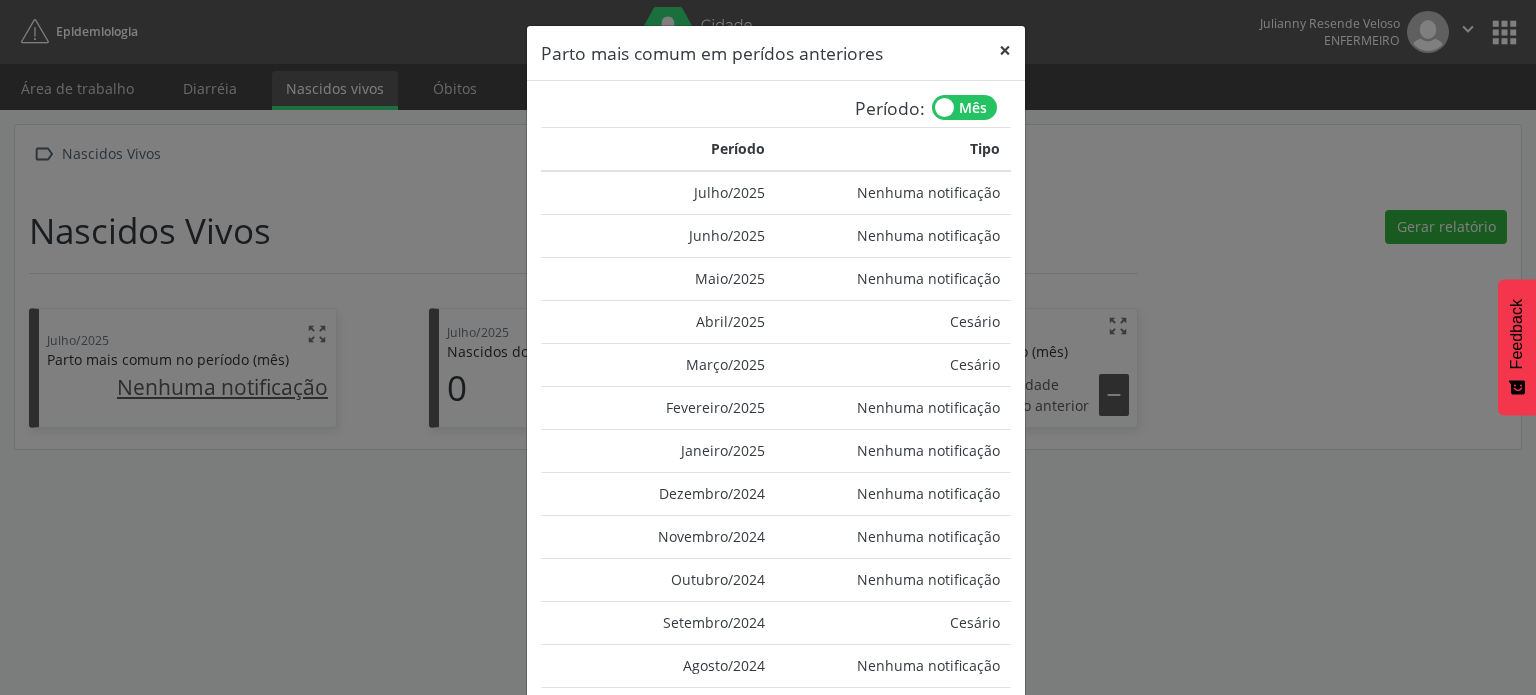 click on "×" at bounding box center [1005, 50] 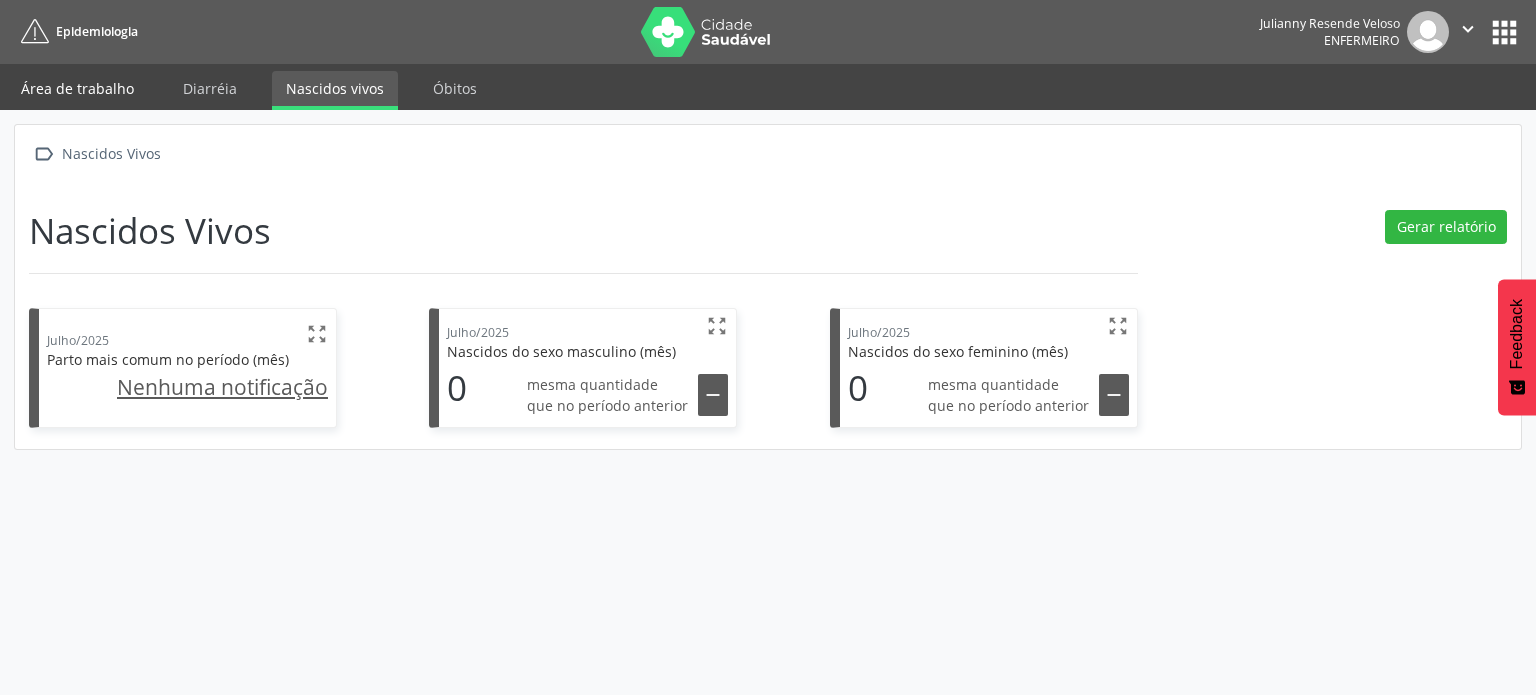 click on "Área de trabalho" at bounding box center [77, 88] 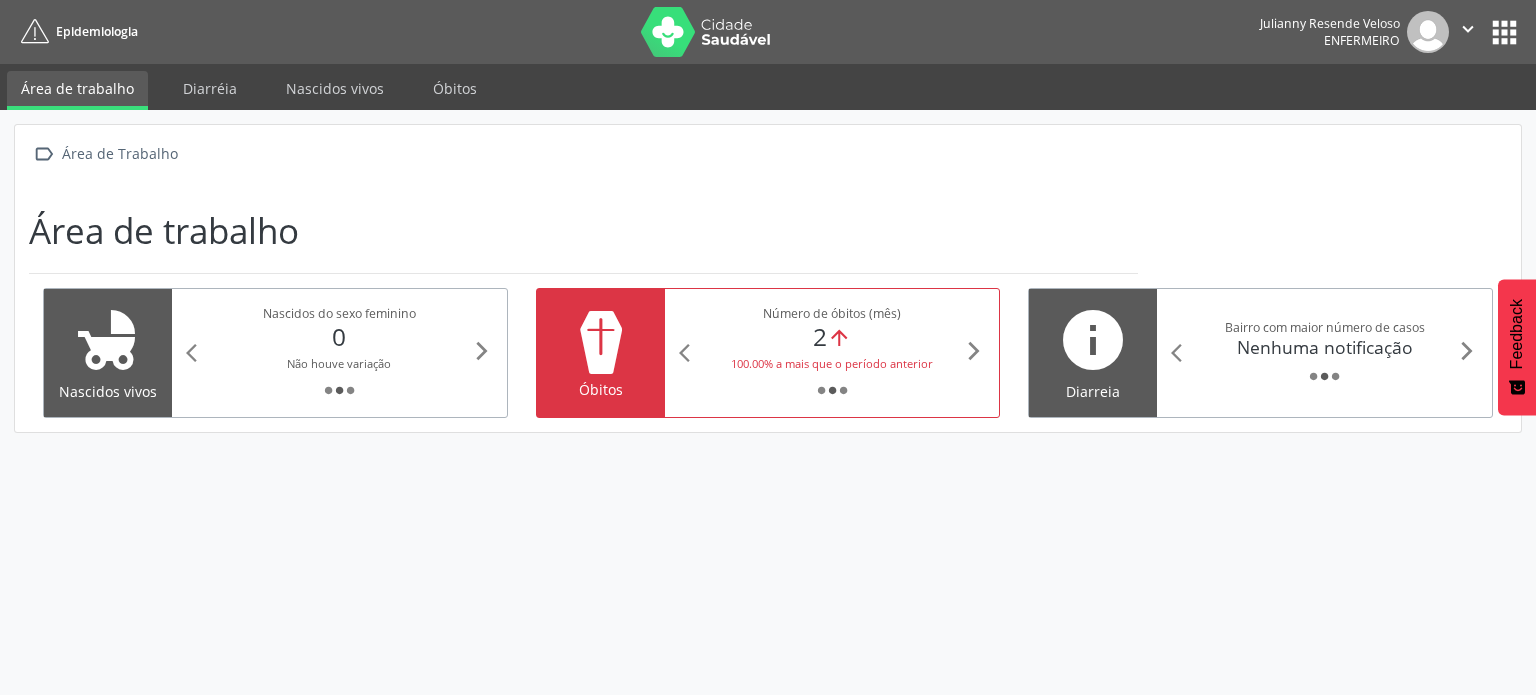 click on "100.00% a mais que o período anterior" at bounding box center [832, 362] 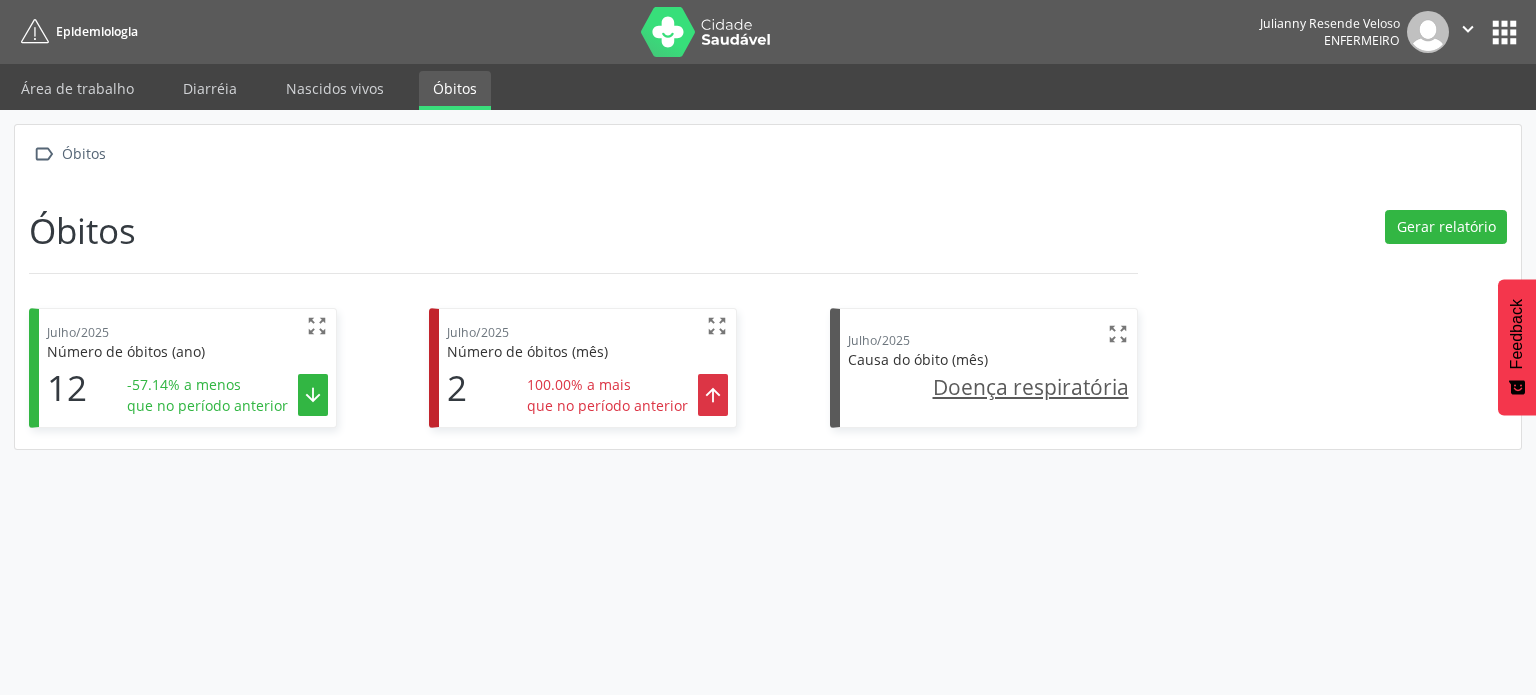 click on "100.00% a mais" at bounding box center [607, 384] 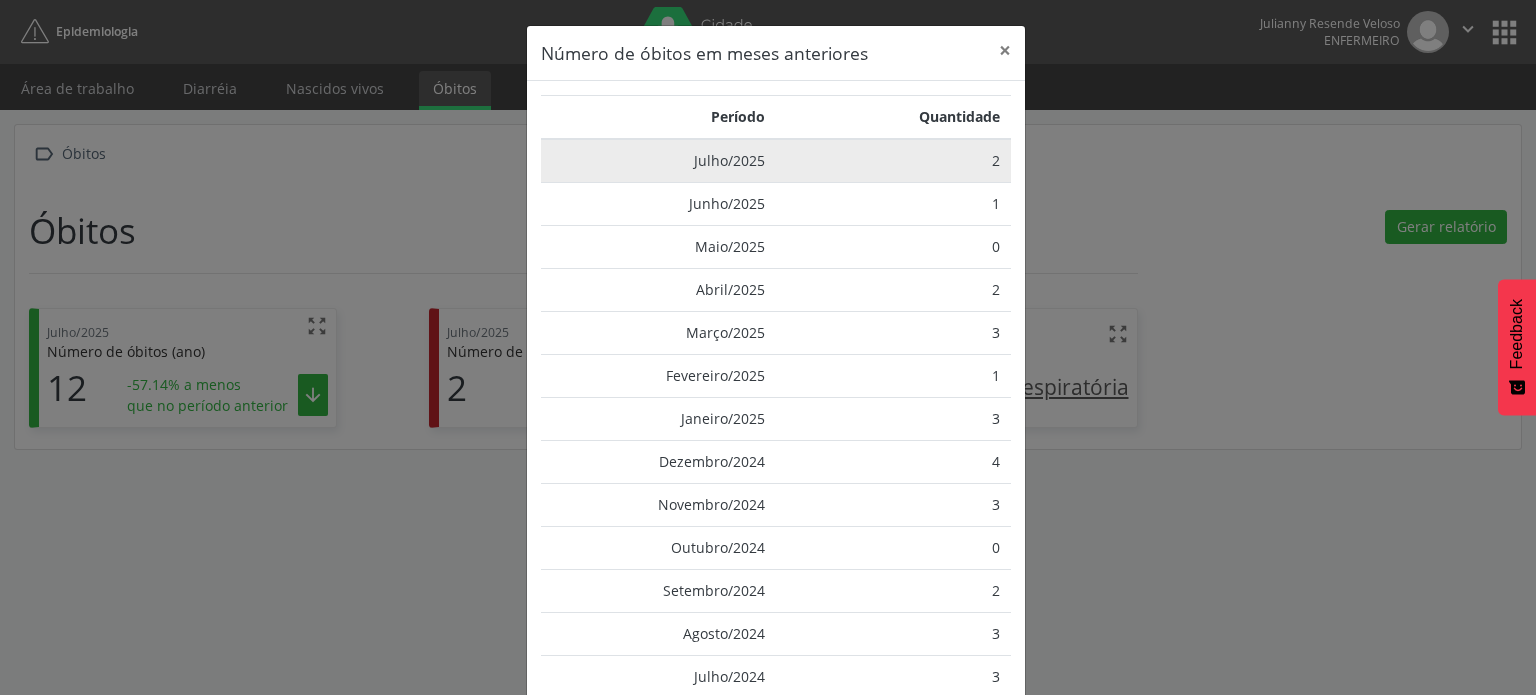 click on "2" at bounding box center (893, 161) 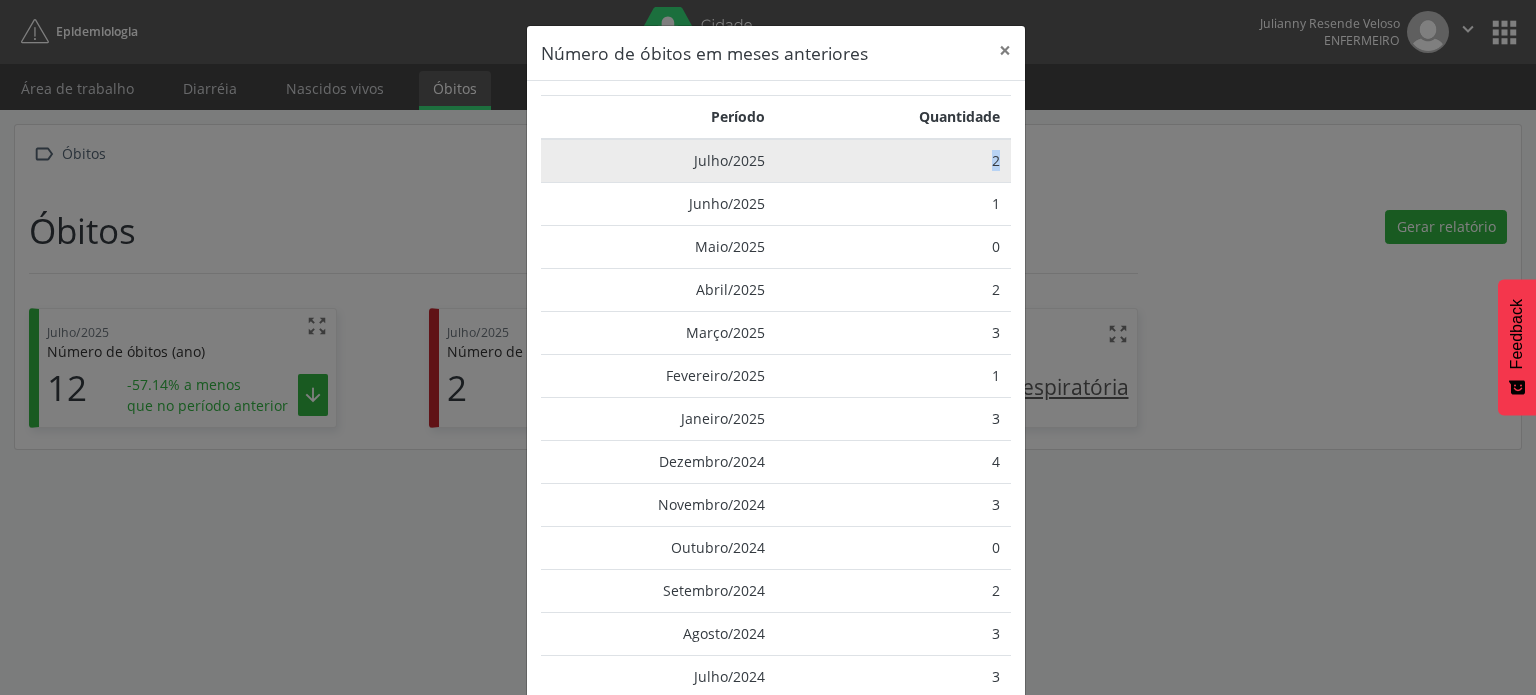 click on "2" at bounding box center [893, 161] 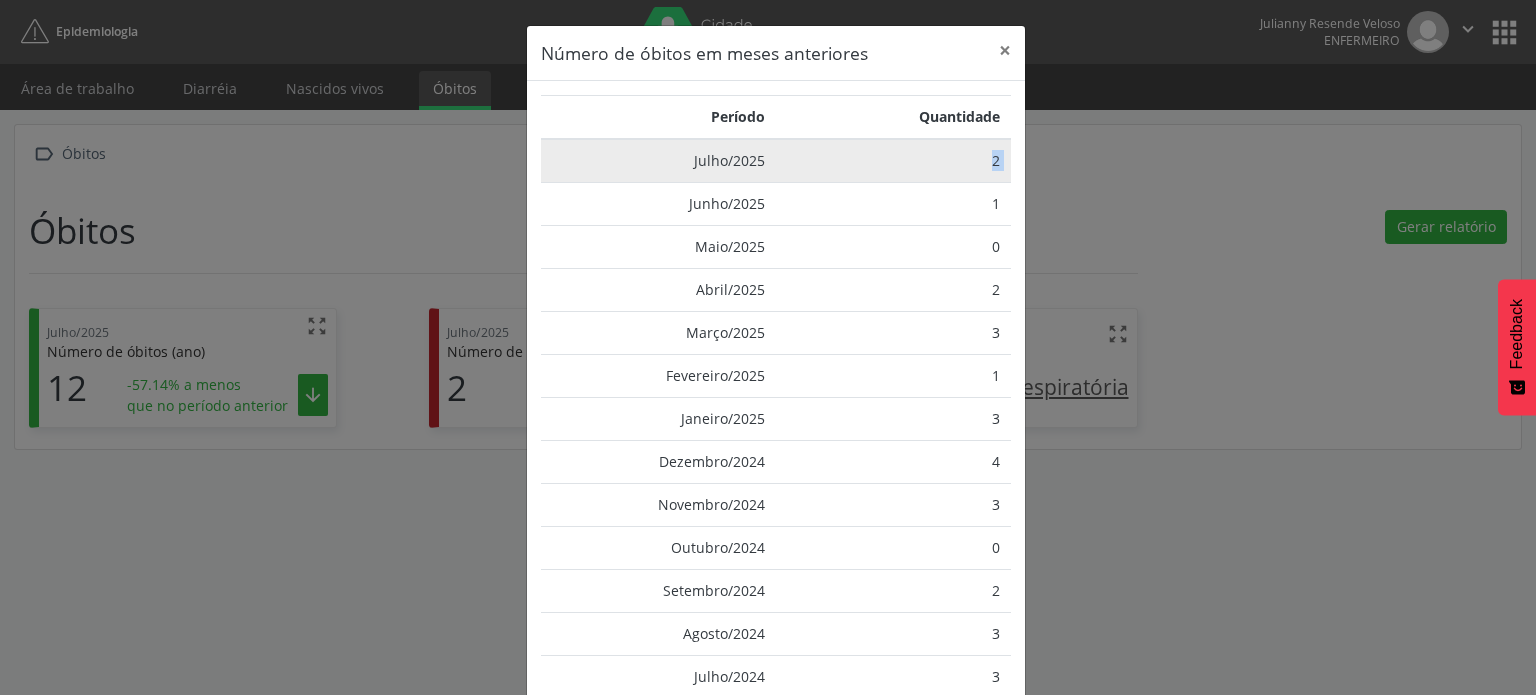 click on "2" at bounding box center (893, 161) 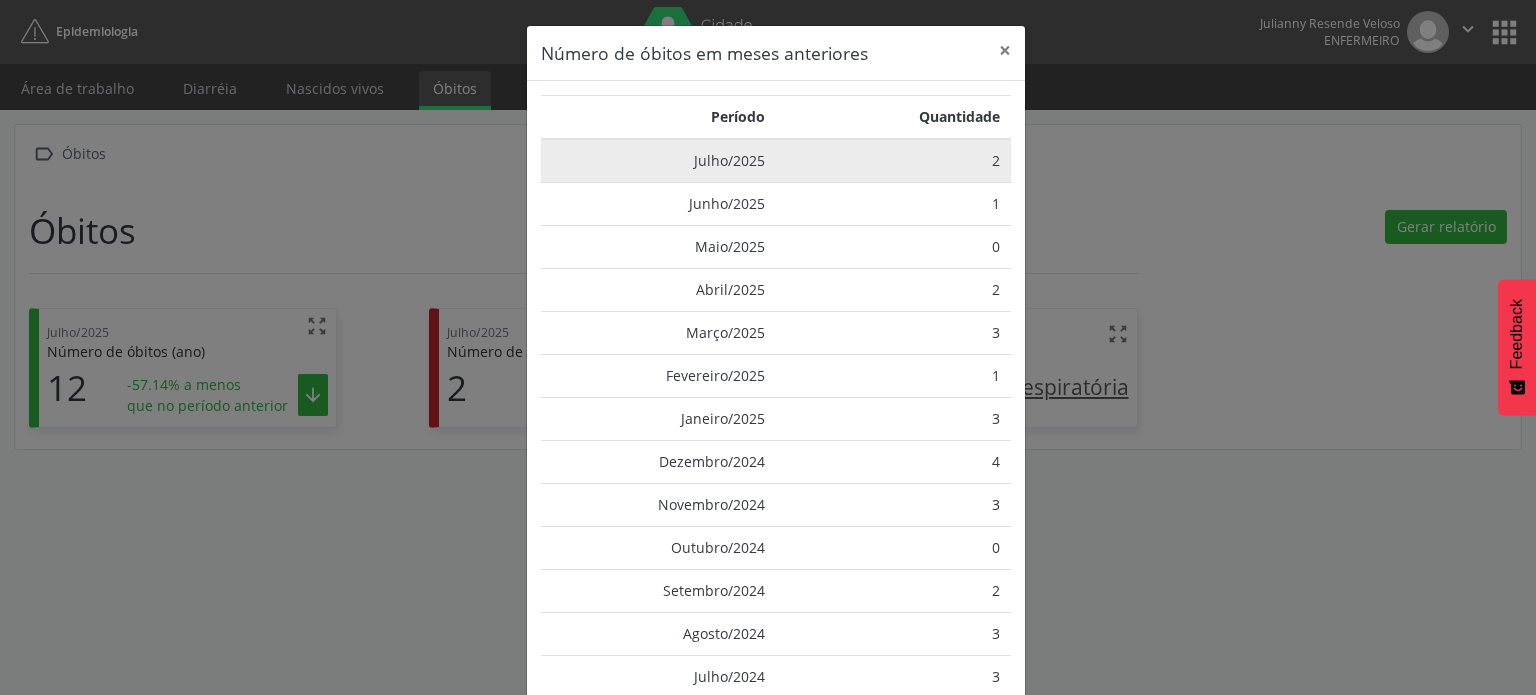 click on "Julho/2025" at bounding box center (658, 161) 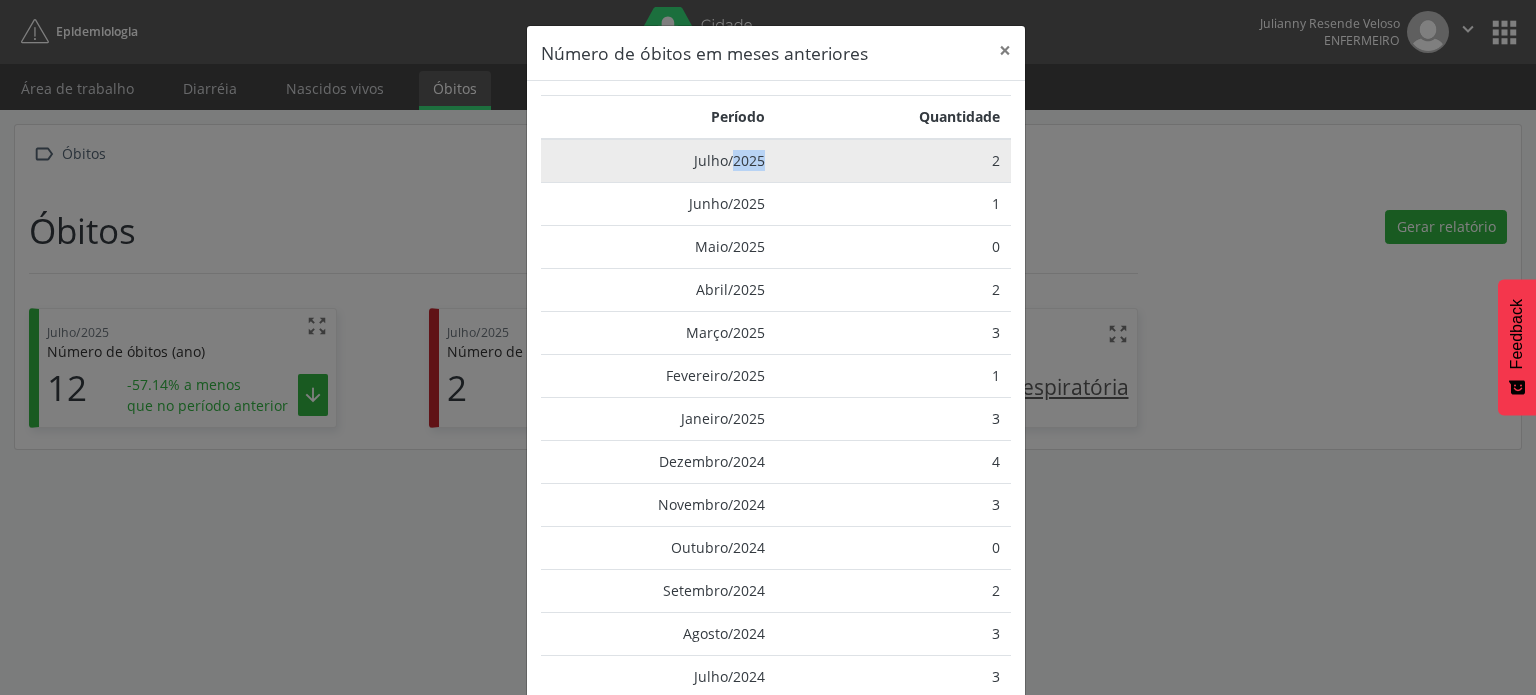 click on "Julho/2025" at bounding box center [658, 161] 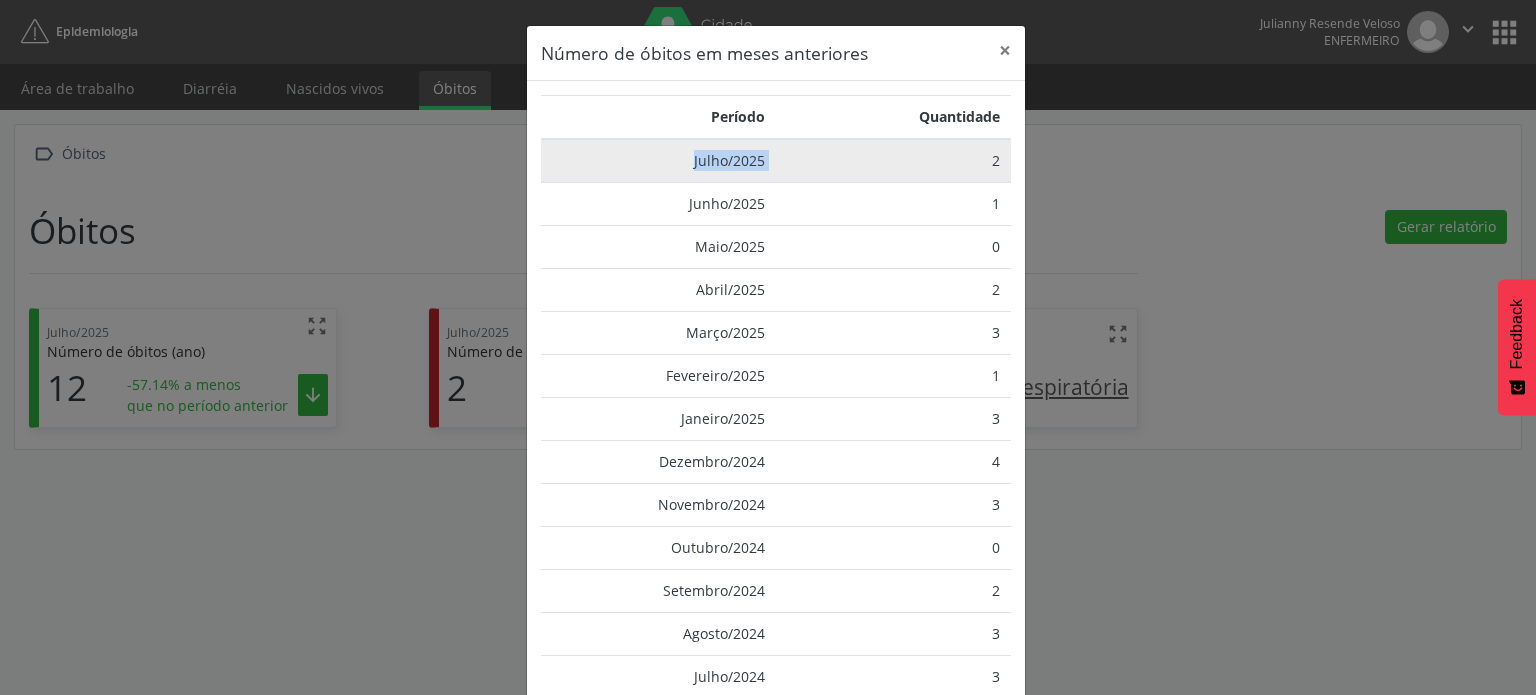 click on "Julho/2025" at bounding box center (658, 161) 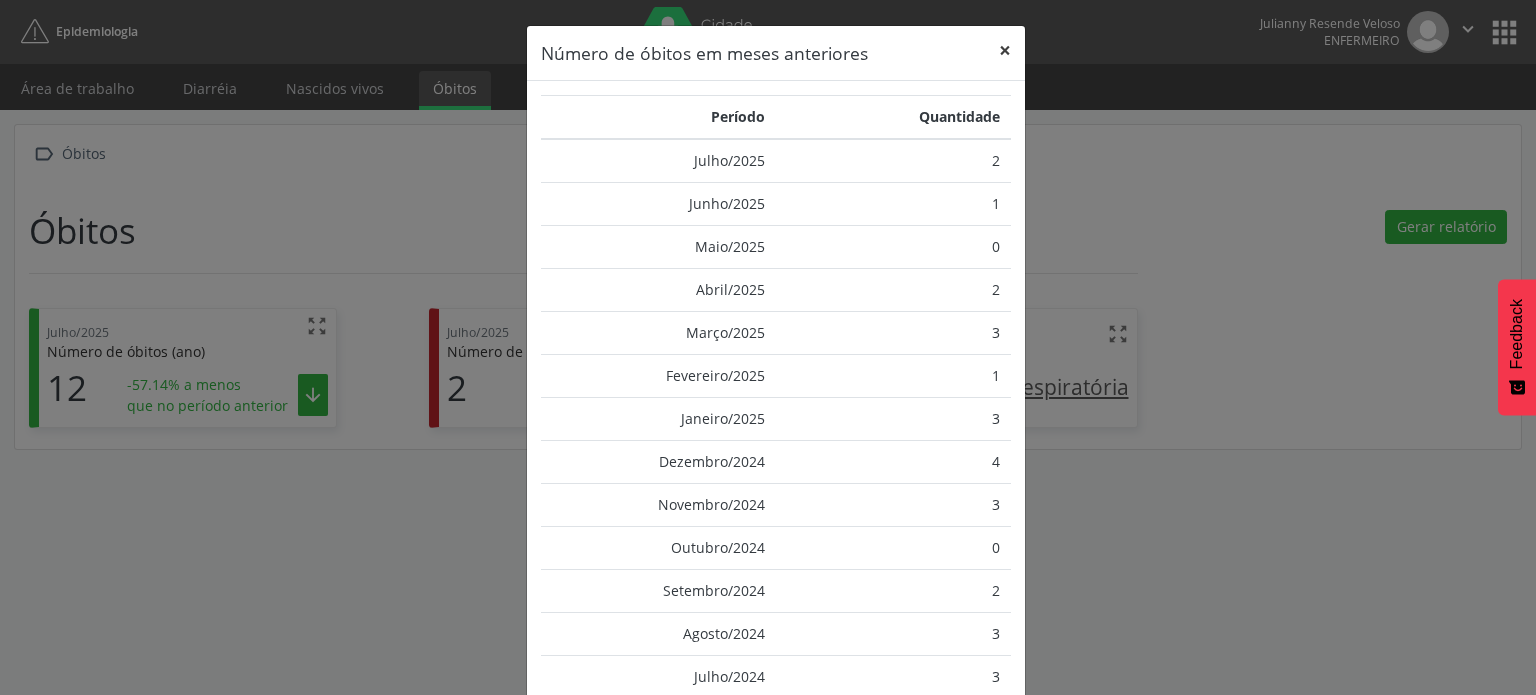 click on "×" at bounding box center (1005, 50) 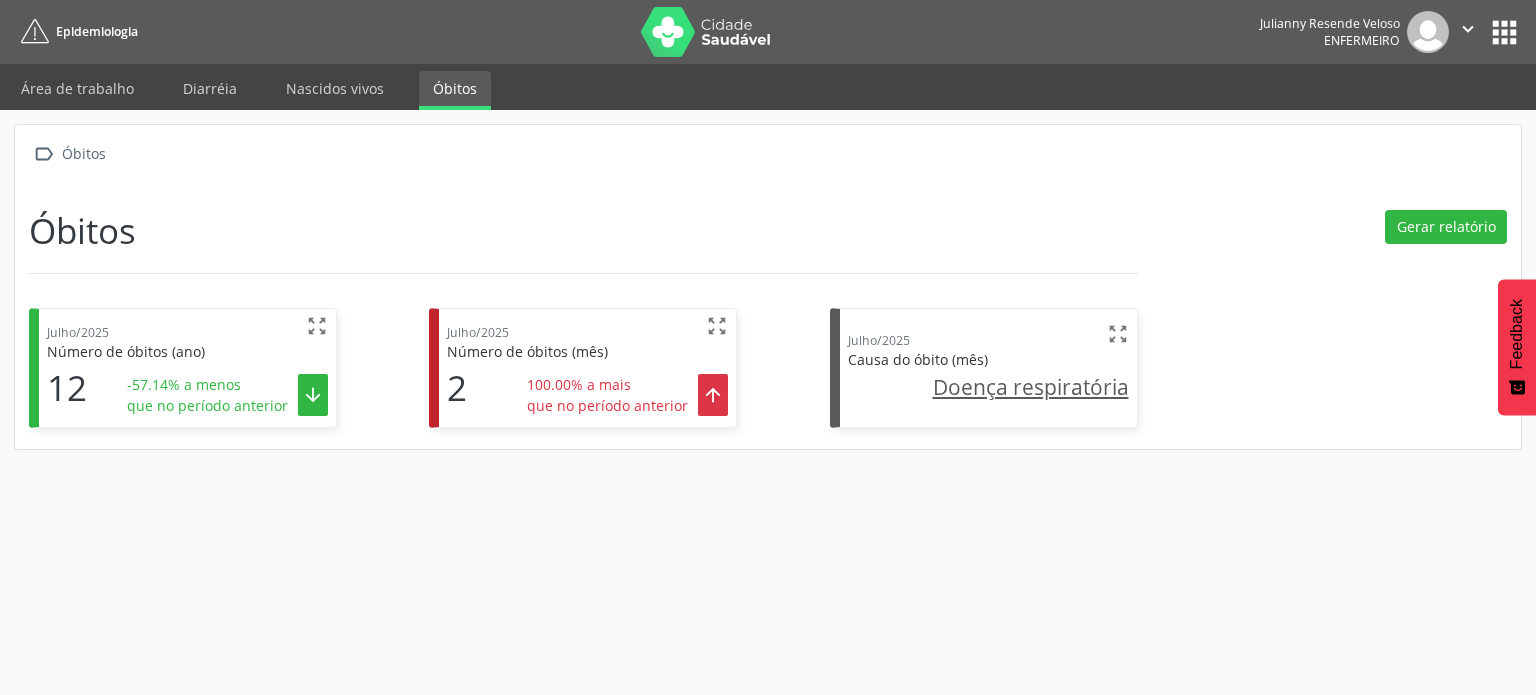 click on "100.00% a mais" at bounding box center (607, 384) 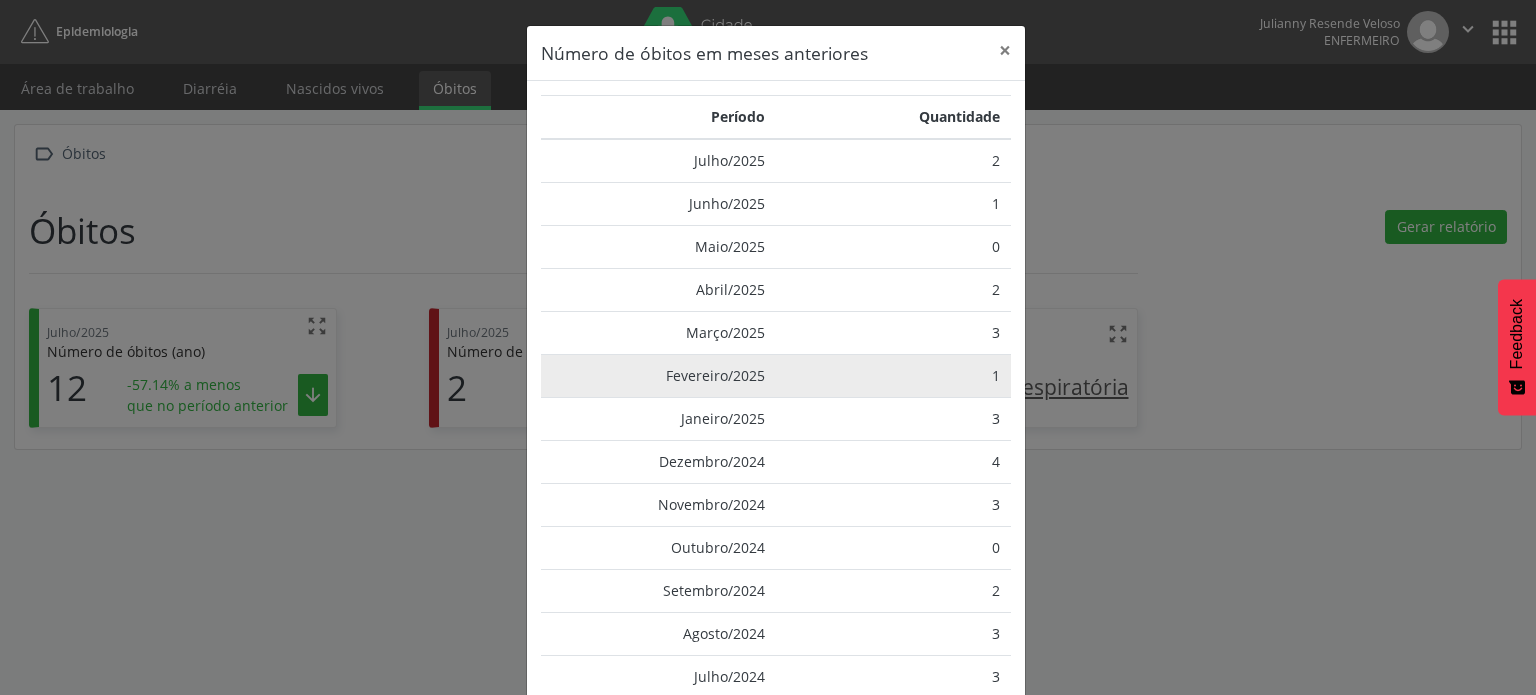 scroll, scrollTop: 309, scrollLeft: 0, axis: vertical 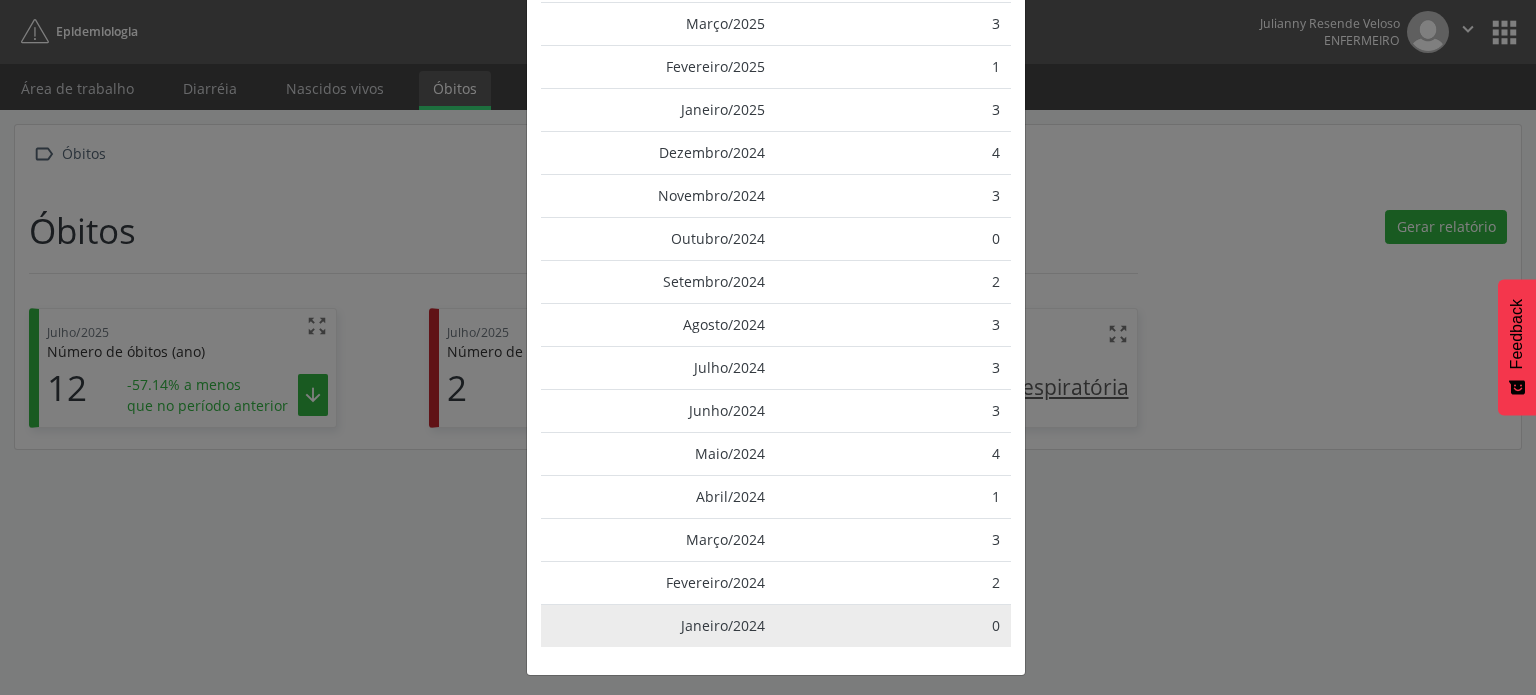 click on "0" at bounding box center [893, 625] 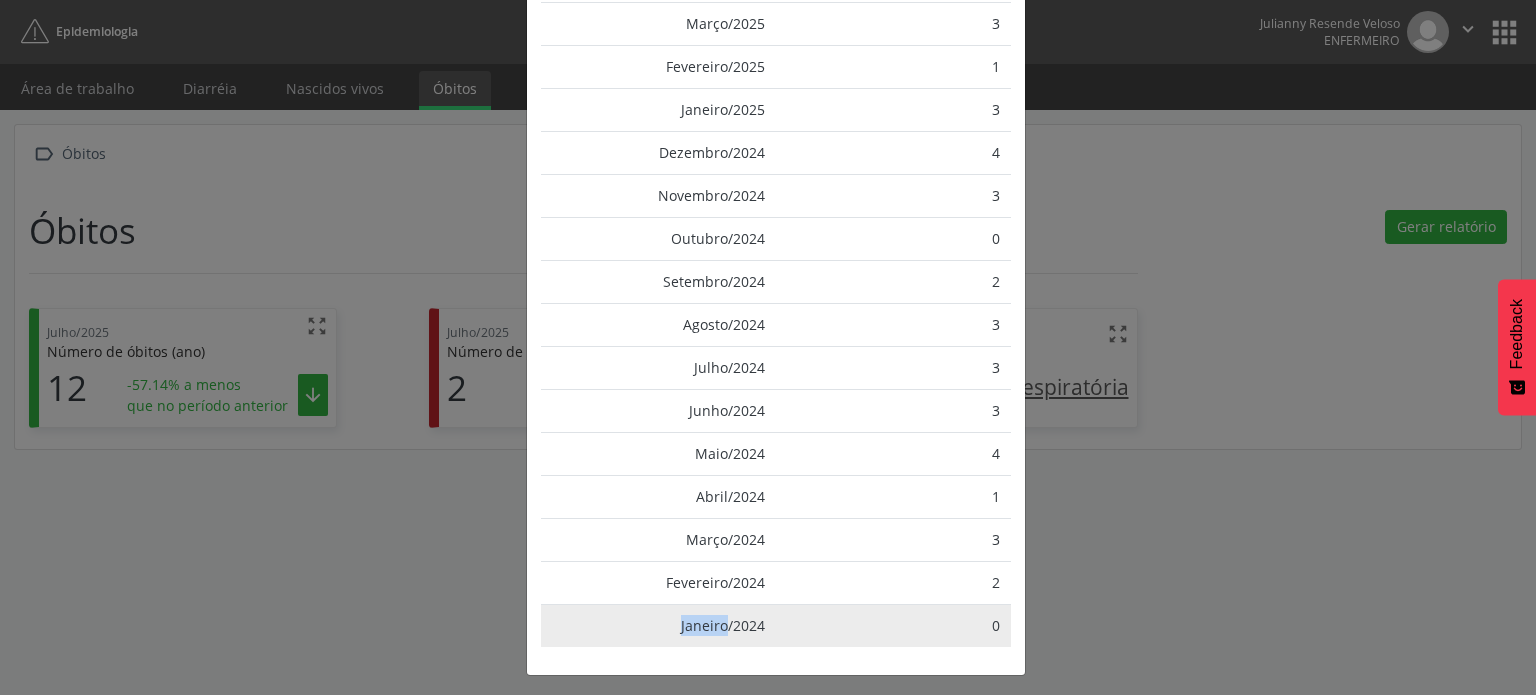 click on "Janeiro/2024" at bounding box center [658, 625] 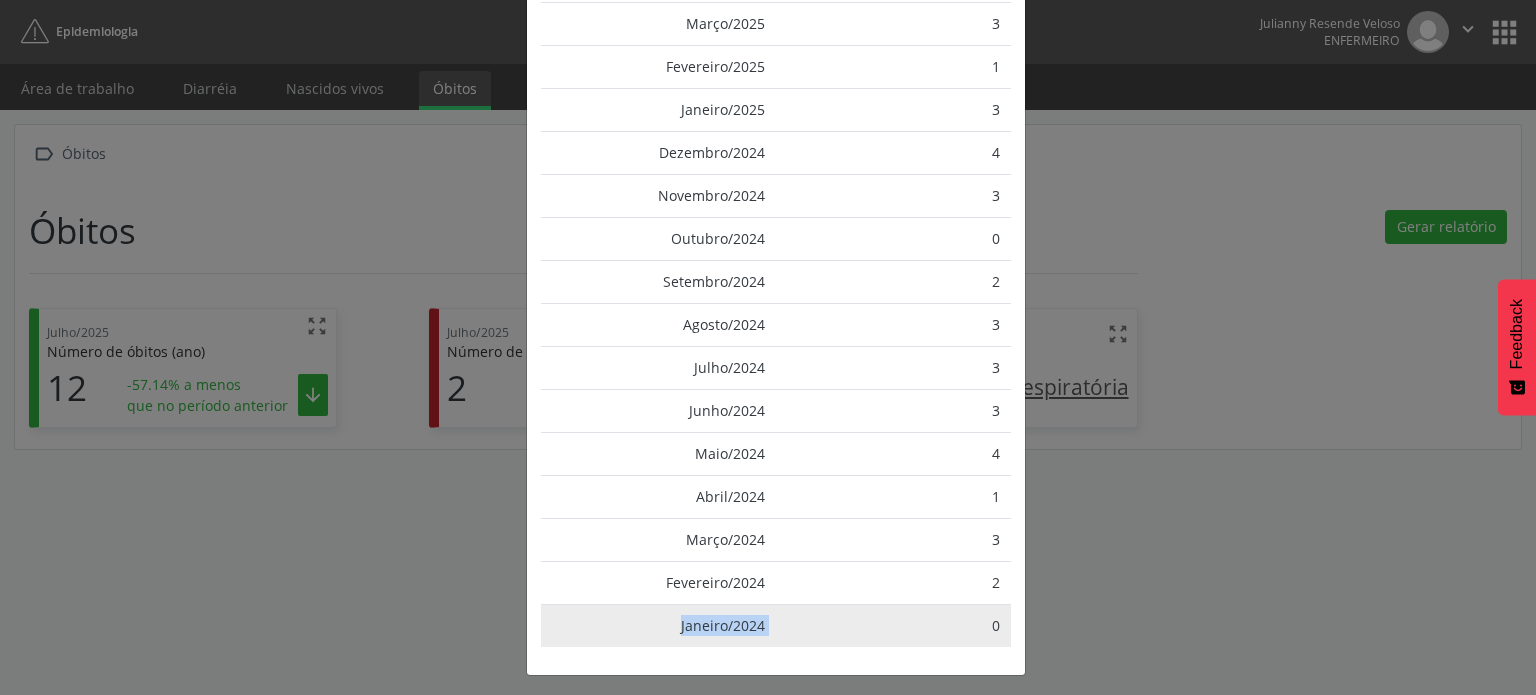 click on "Janeiro/2024" at bounding box center (658, 625) 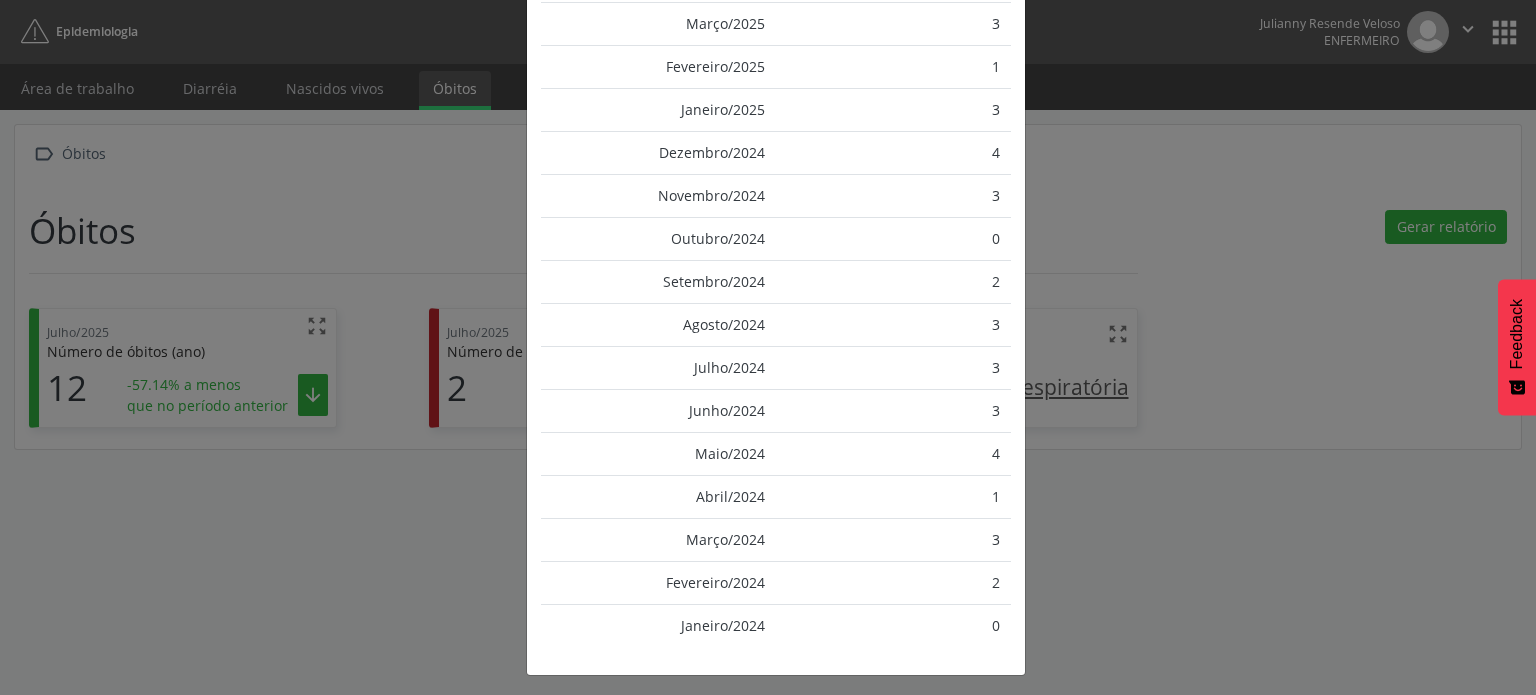 click on "Número de óbitos em meses anteriores ×     Período Quantidade Julho/2025 [DATE] [DATE] 0 Abril/2025 [DATE] [DATE] [DATE] [DATE] [DATE] [DATE] 0 Setembro/2024 [DATE] [DATE] [DATE] [DATE] [DATE] [DATE] [DATE] [DATE] 0" at bounding box center (768, 347) 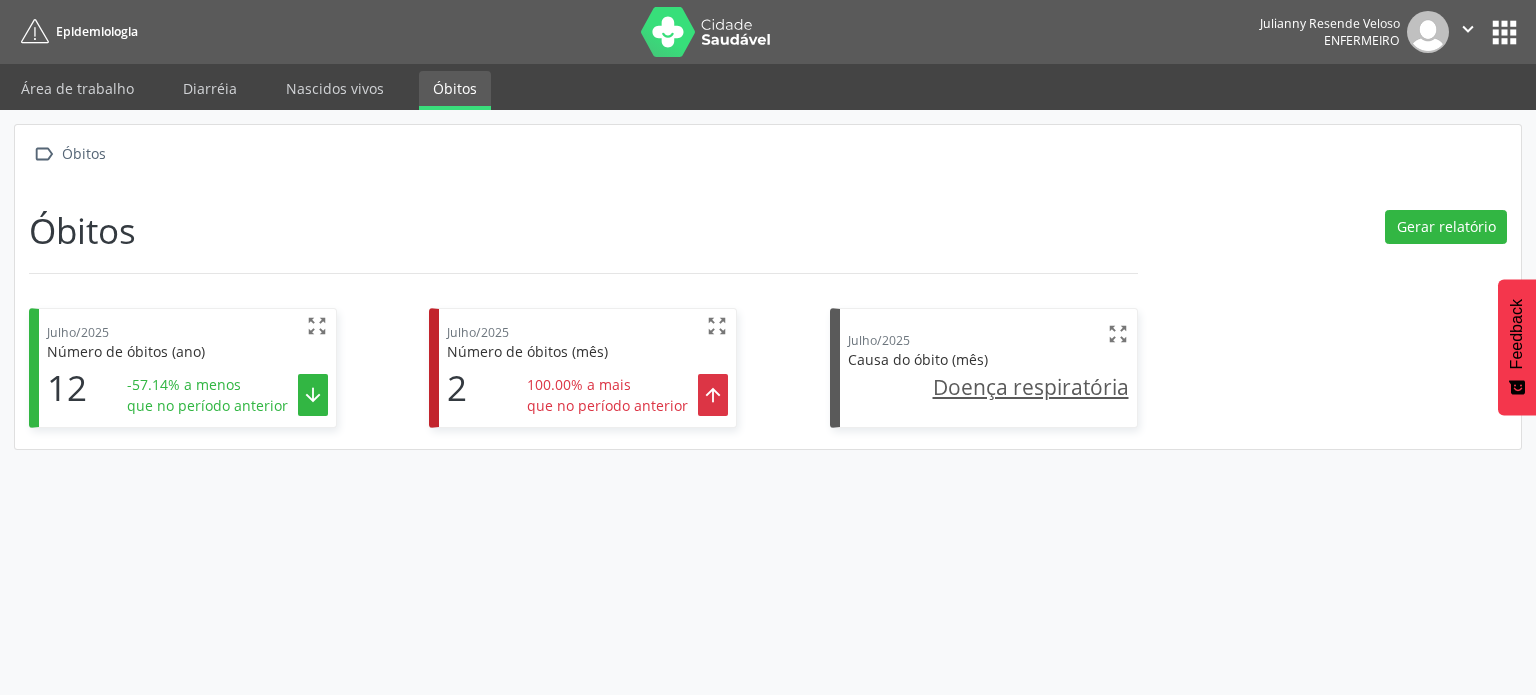 click on "" at bounding box center [313, 395] 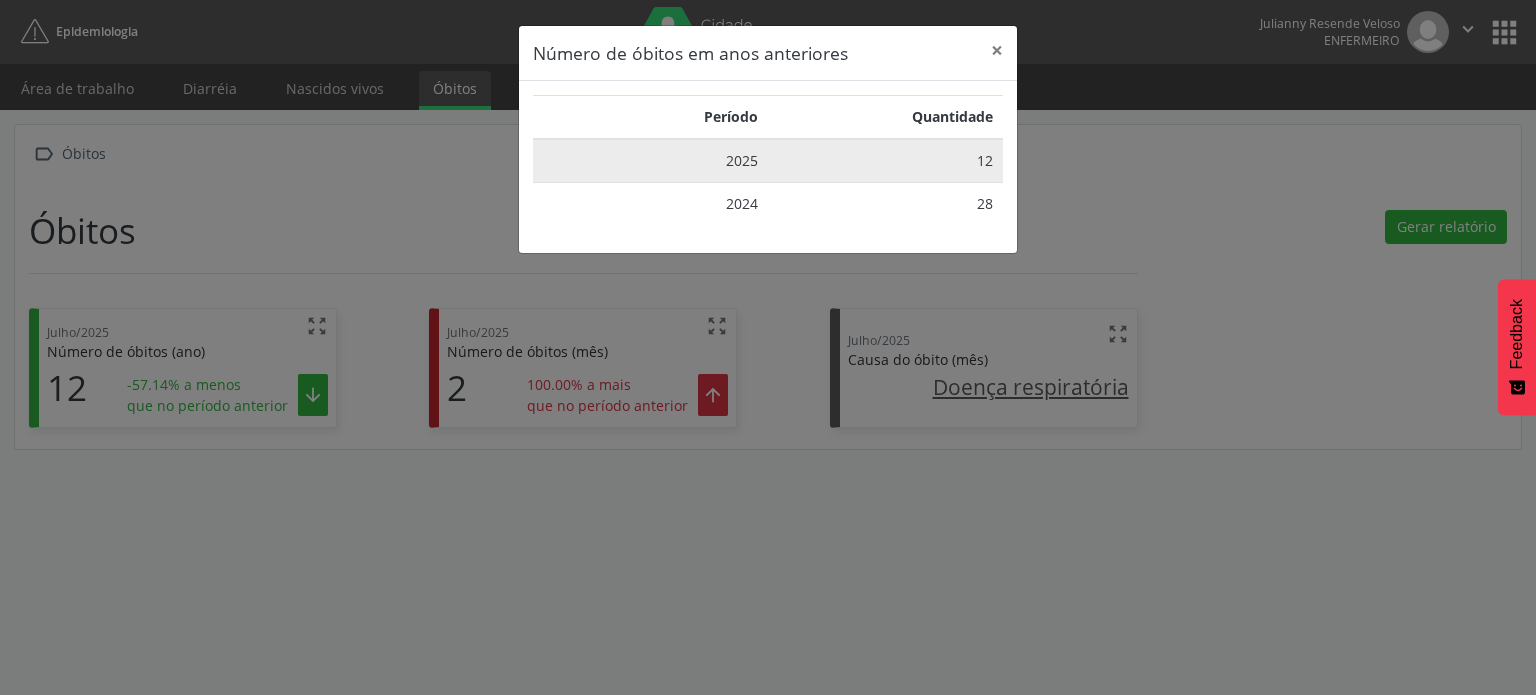 click on "12" at bounding box center [885, 161] 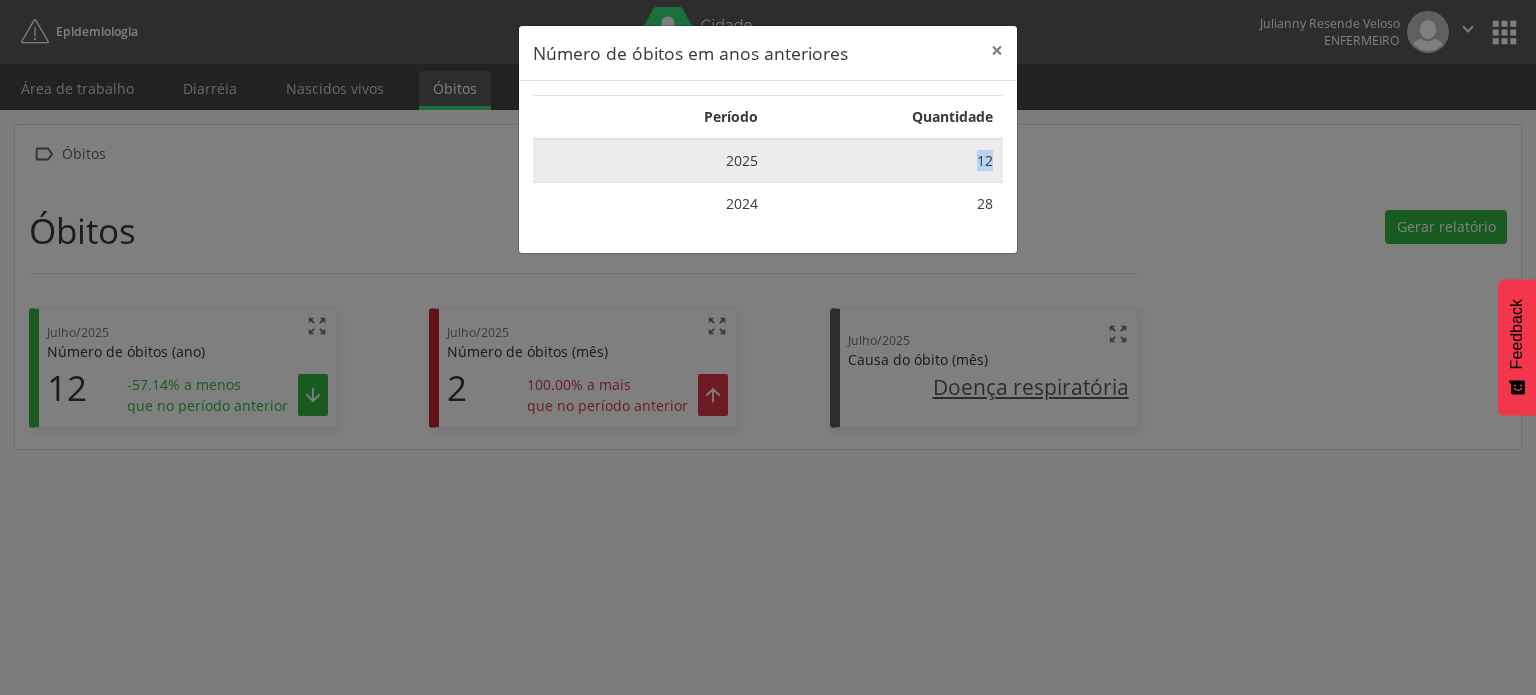 click on "12" at bounding box center [885, 161] 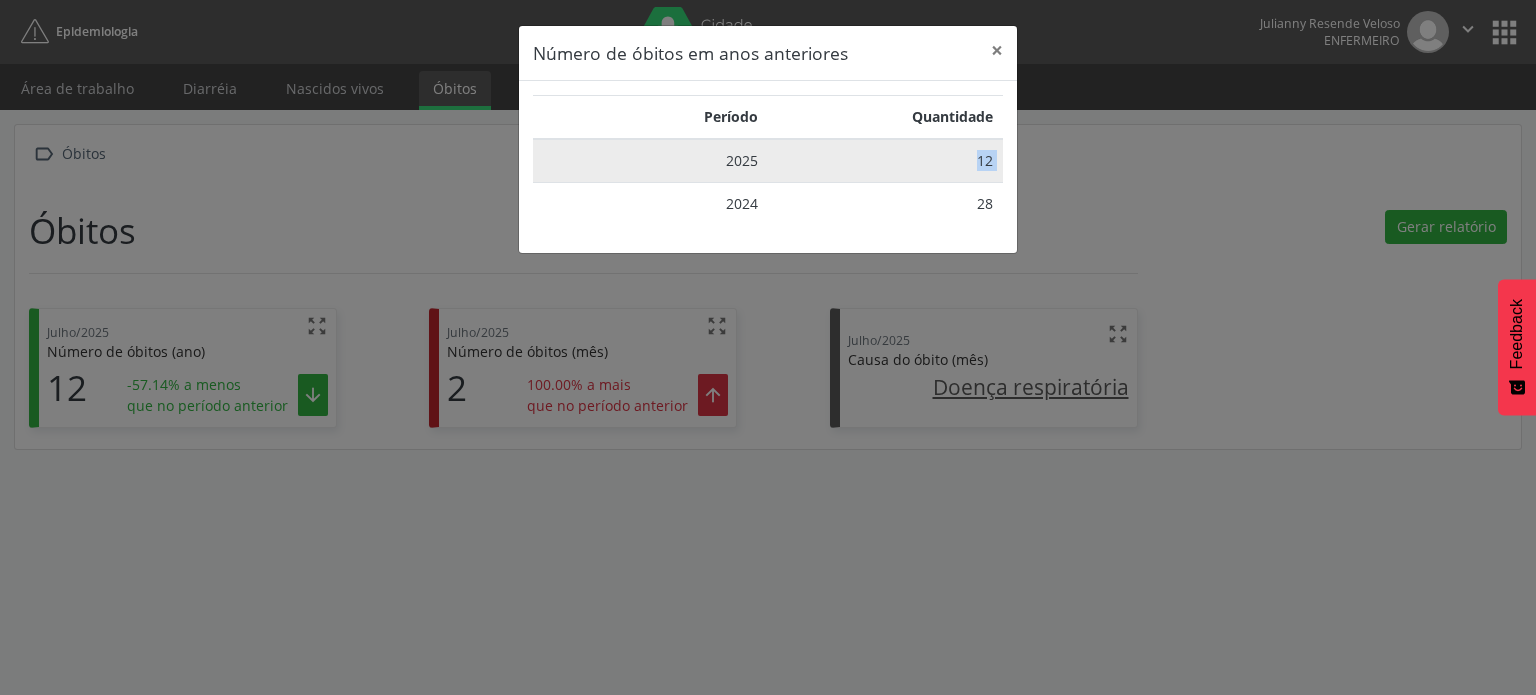 click on "12" at bounding box center [885, 161] 